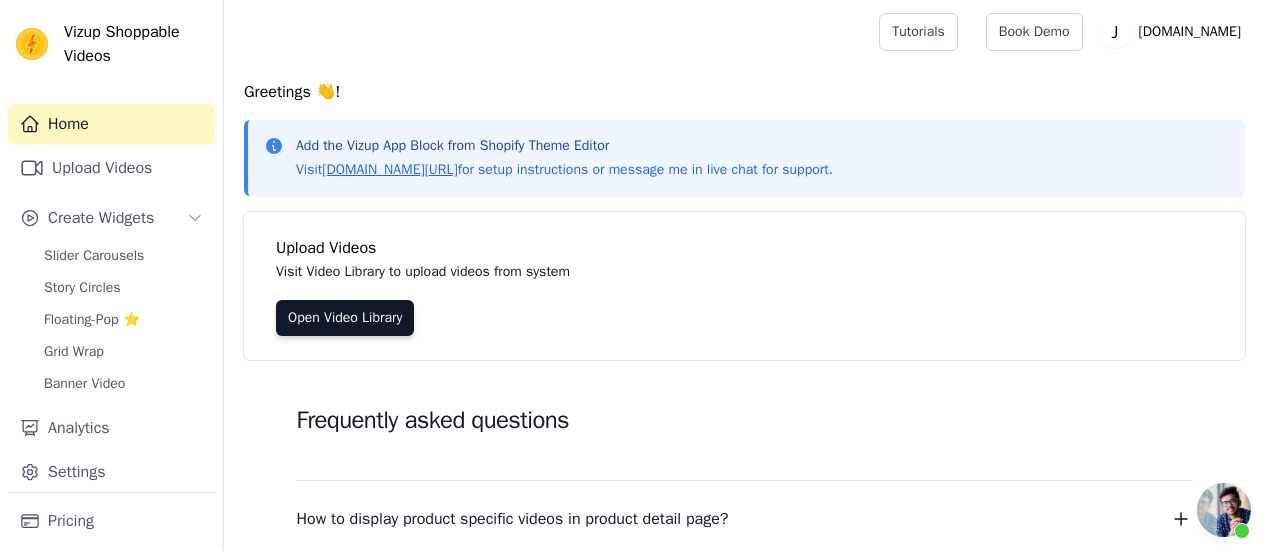 scroll, scrollTop: 0, scrollLeft: 0, axis: both 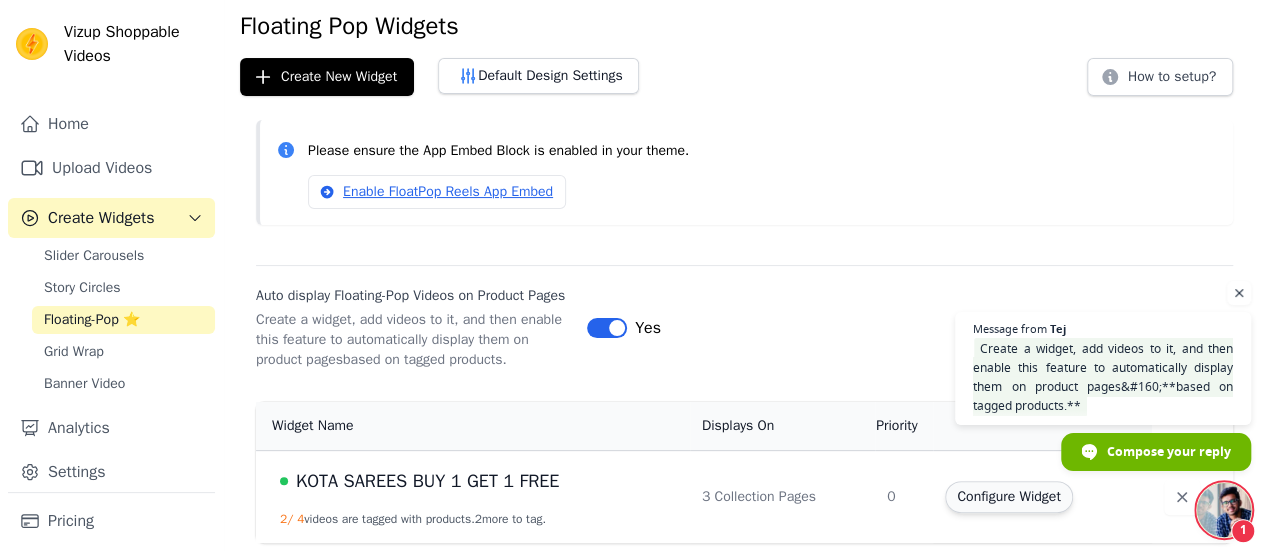click on "Configure Widget" at bounding box center [1008, 497] 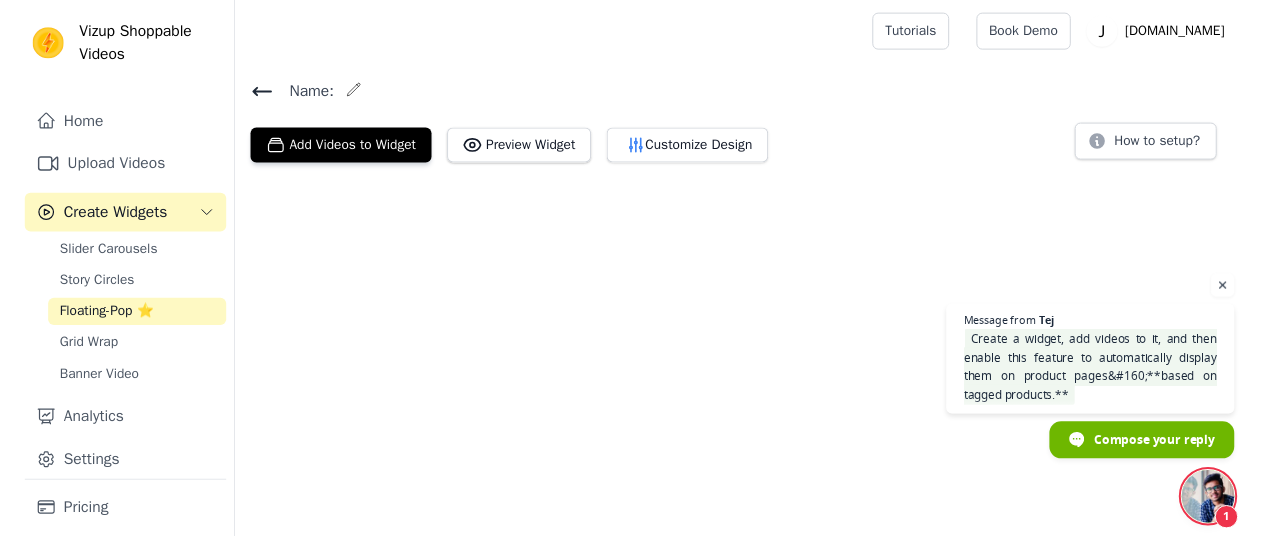 scroll, scrollTop: 0, scrollLeft: 0, axis: both 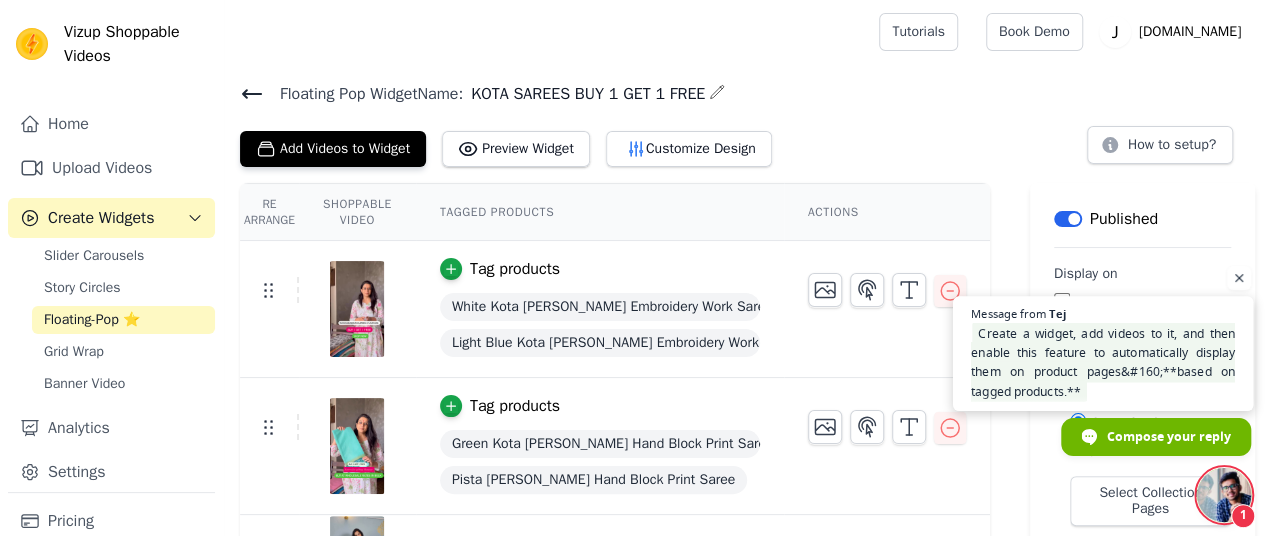 click on "Create a widget, add videos to it, and then enable this feature to automatically display them on product pages&#160;**based on tagged products.**" at bounding box center [1103, 362] 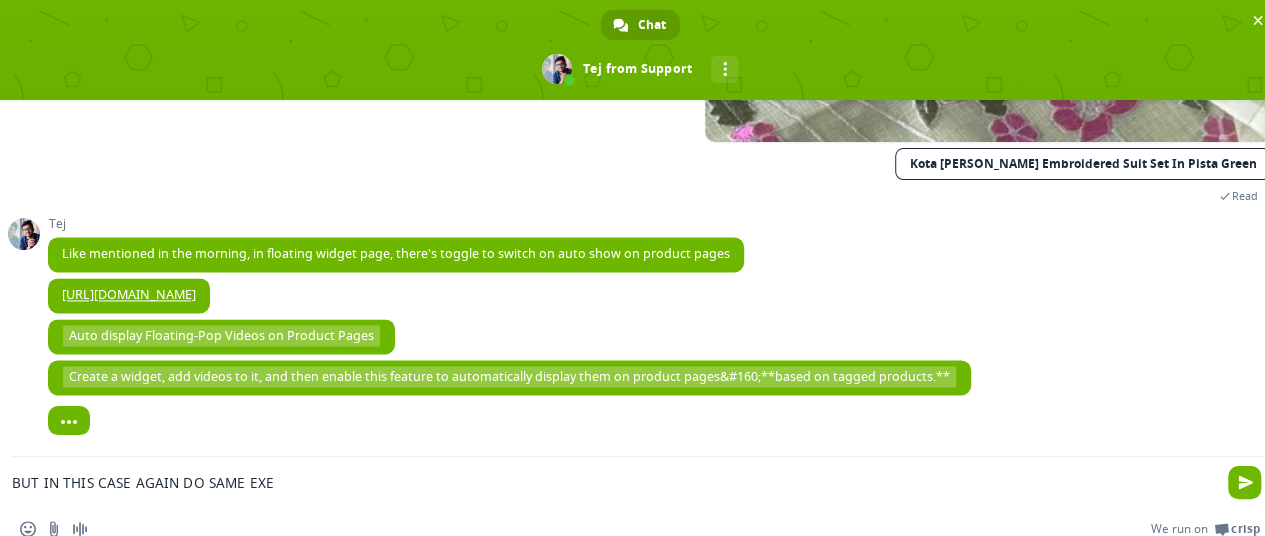 scroll, scrollTop: 5238, scrollLeft: 0, axis: vertical 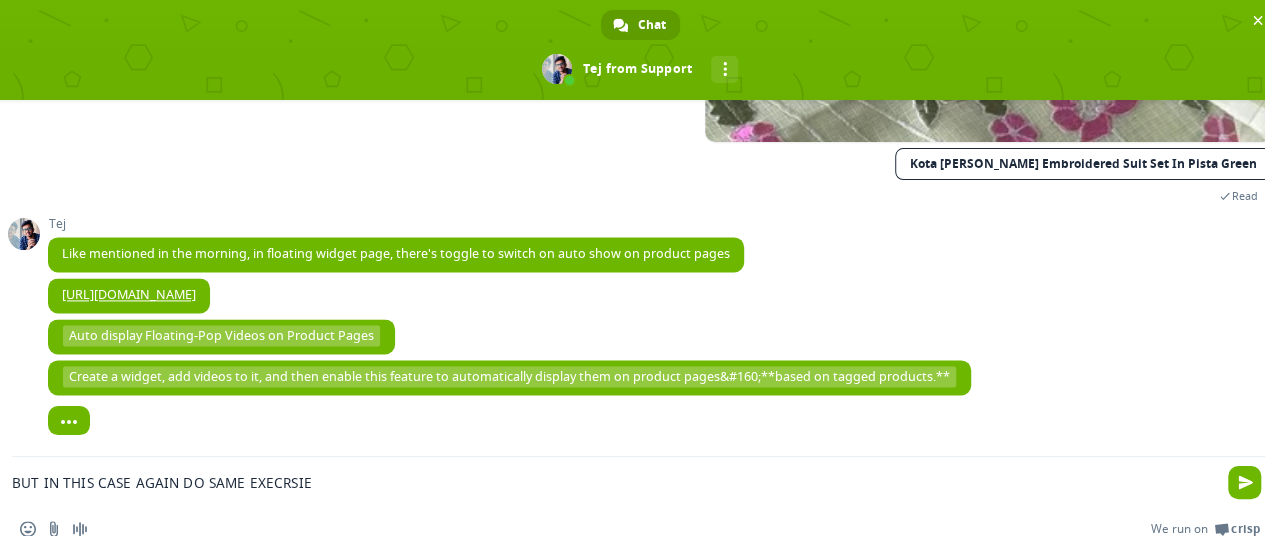 type on "BUT IN THIS CASE AGAIN DO SAME EXECRSIEZ" 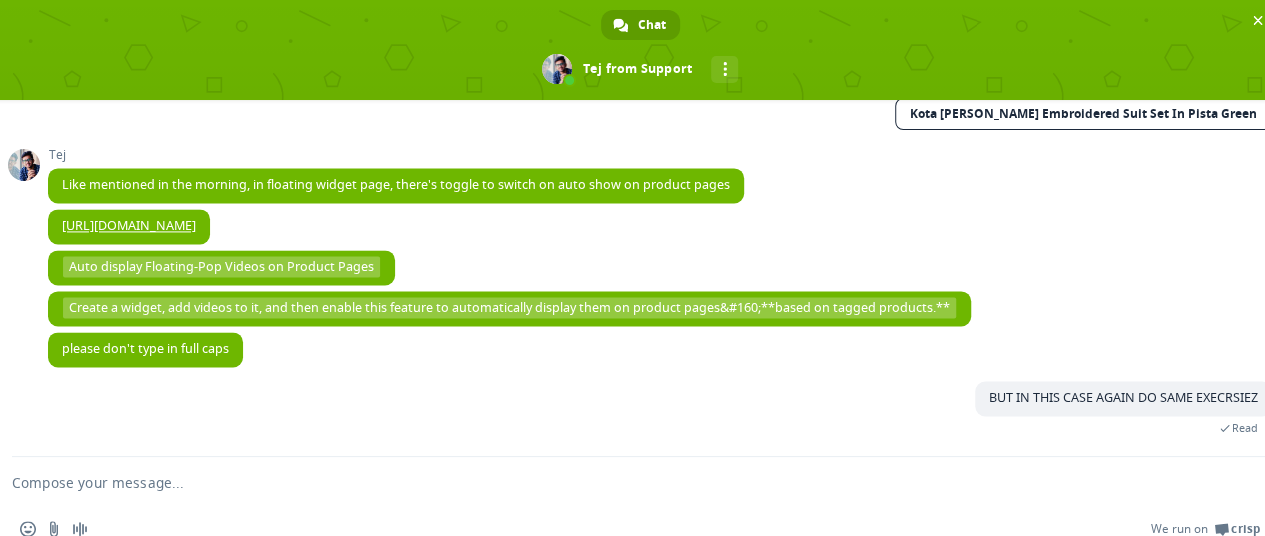 scroll, scrollTop: 5289, scrollLeft: 0, axis: vertical 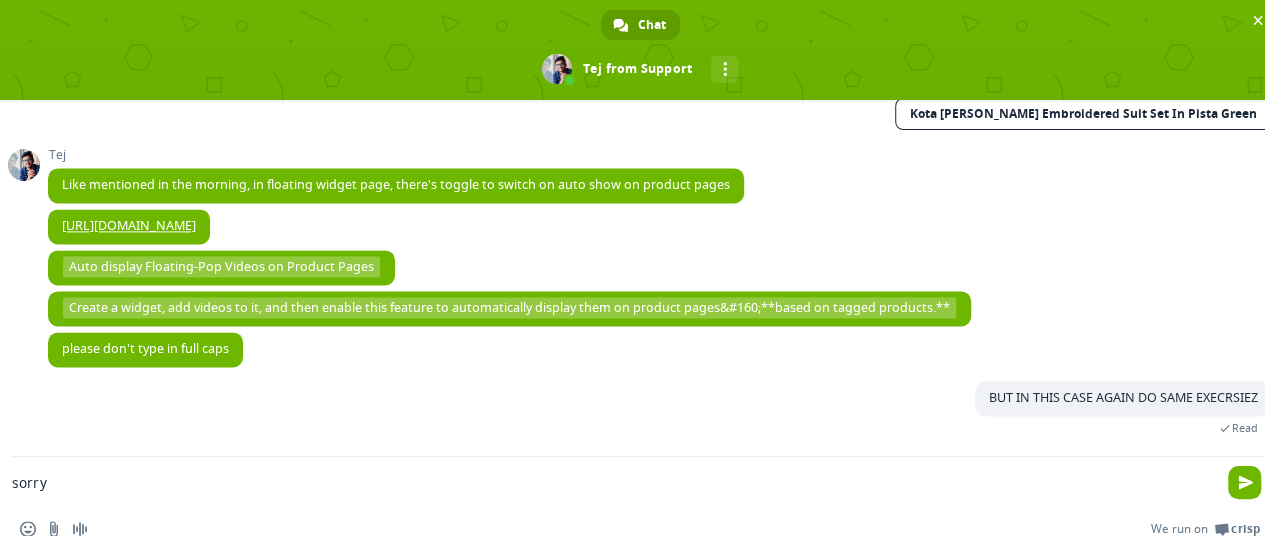 type on "sorry" 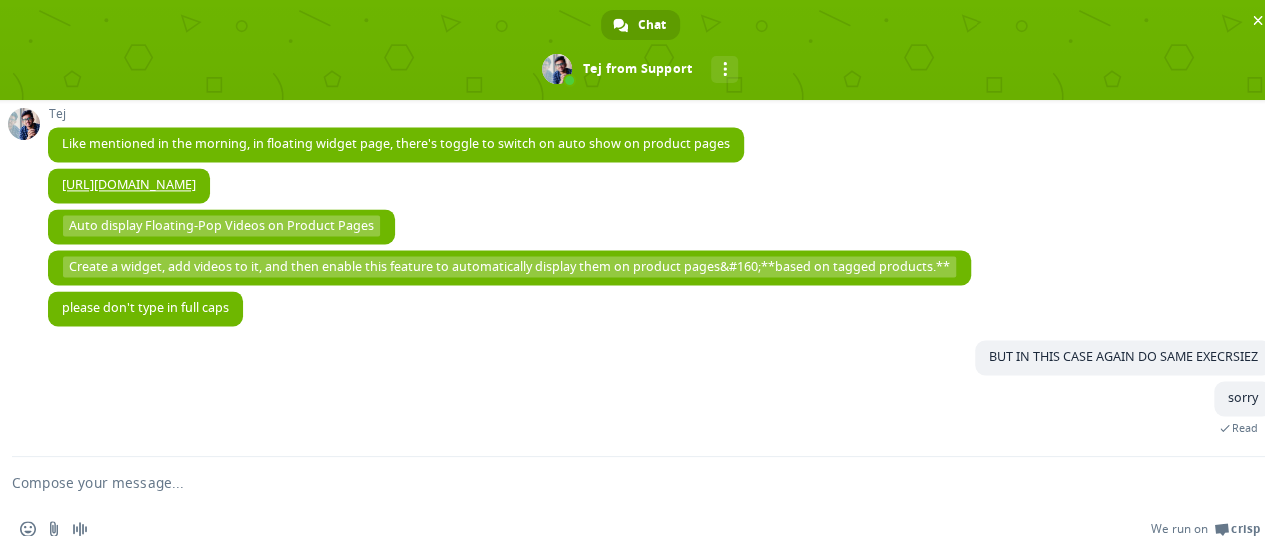 scroll, scrollTop: 5331, scrollLeft: 0, axis: vertical 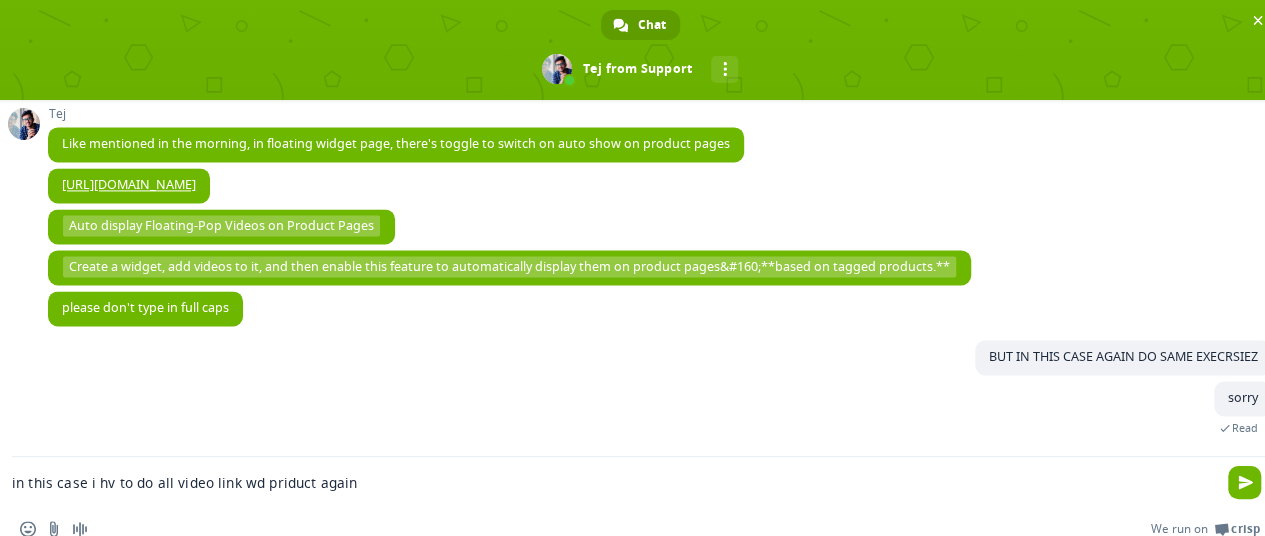 type on "in this case i hv to do all video link wd priduct again'" 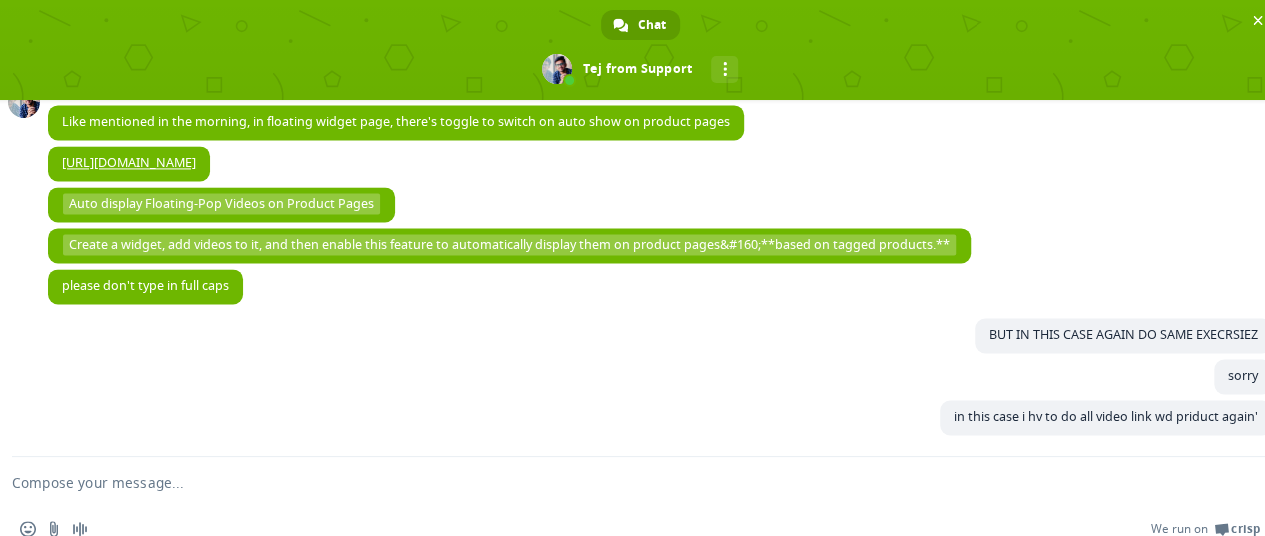 scroll, scrollTop: 5372, scrollLeft: 0, axis: vertical 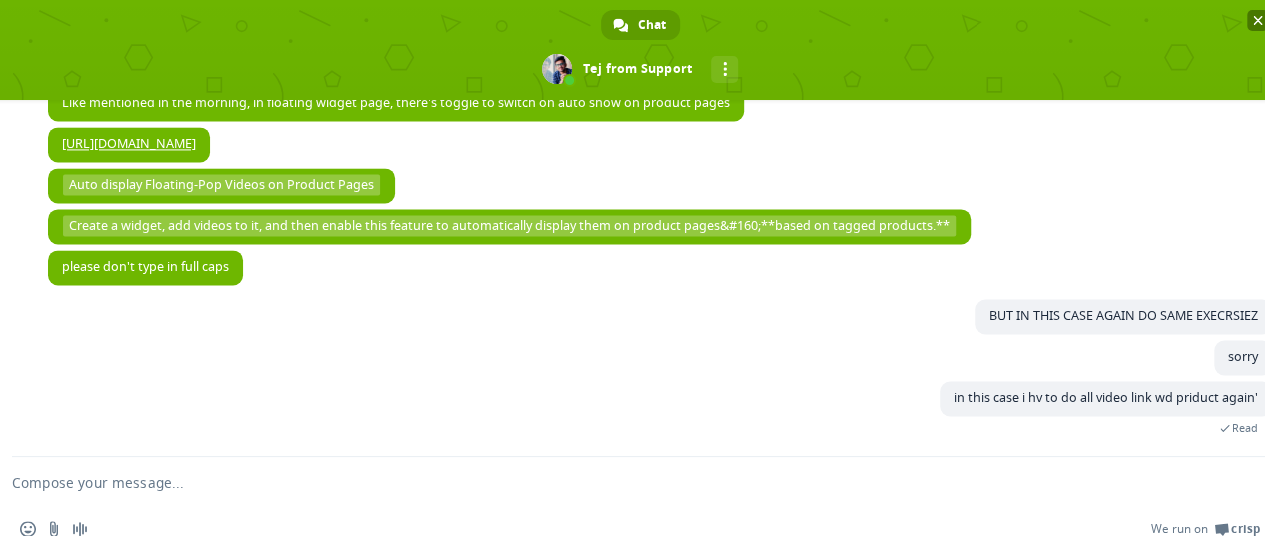 click at bounding box center [1257, 20] 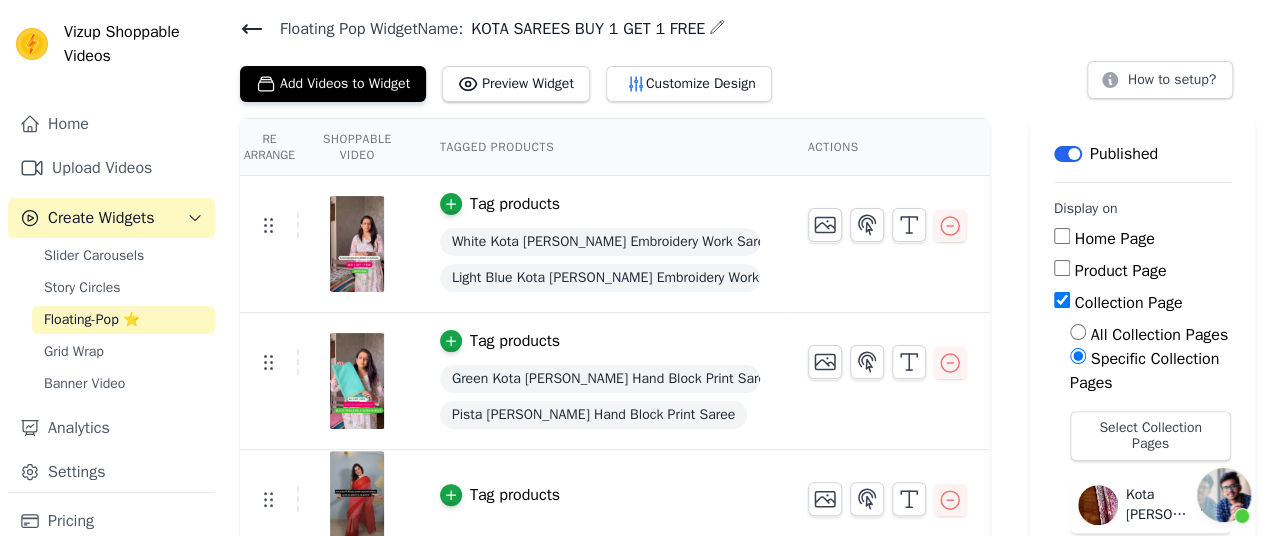 scroll, scrollTop: 5404, scrollLeft: 0, axis: vertical 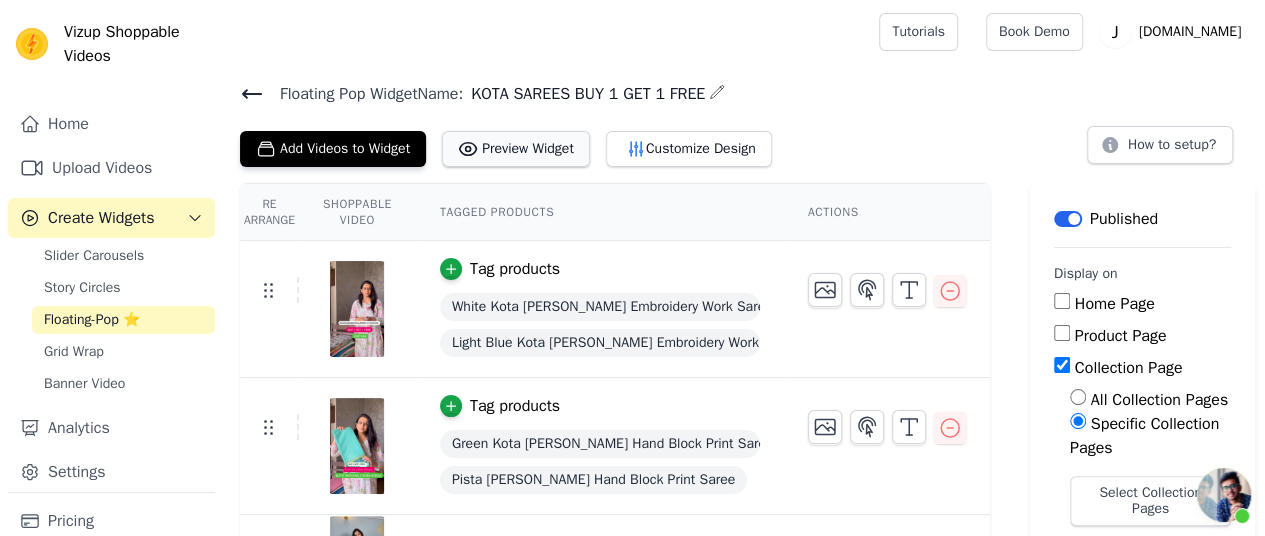 click on "Preview Widget" at bounding box center [516, 149] 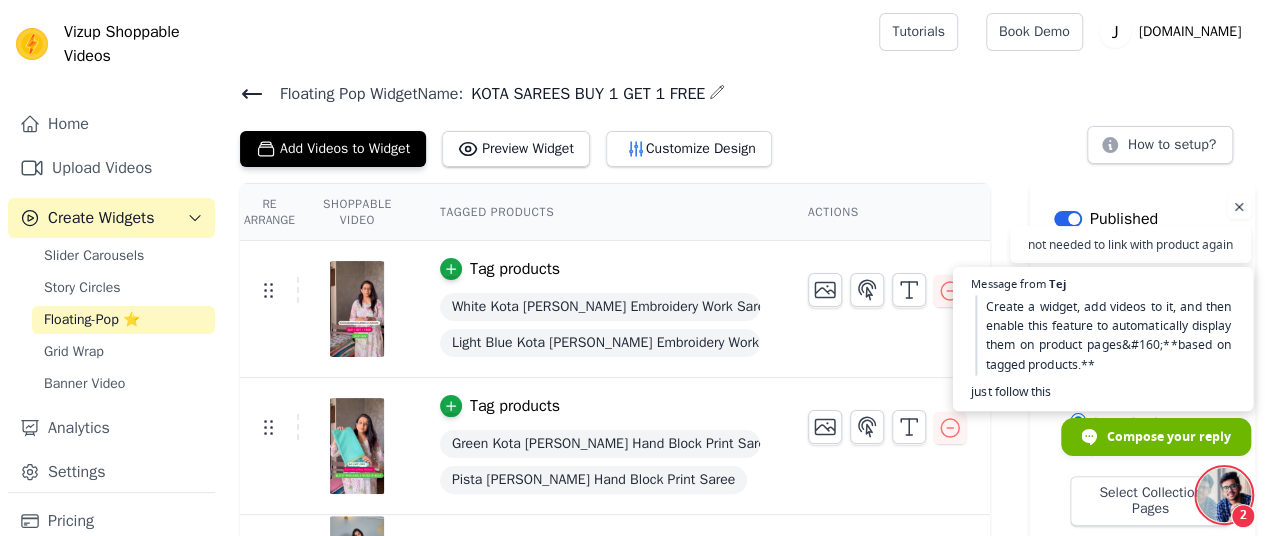 click on "Create a widget, add videos to it, and then enable this feature to automatically display them on product pages&#160;**based on tagged products.** just follow this" at bounding box center (1103, 348) 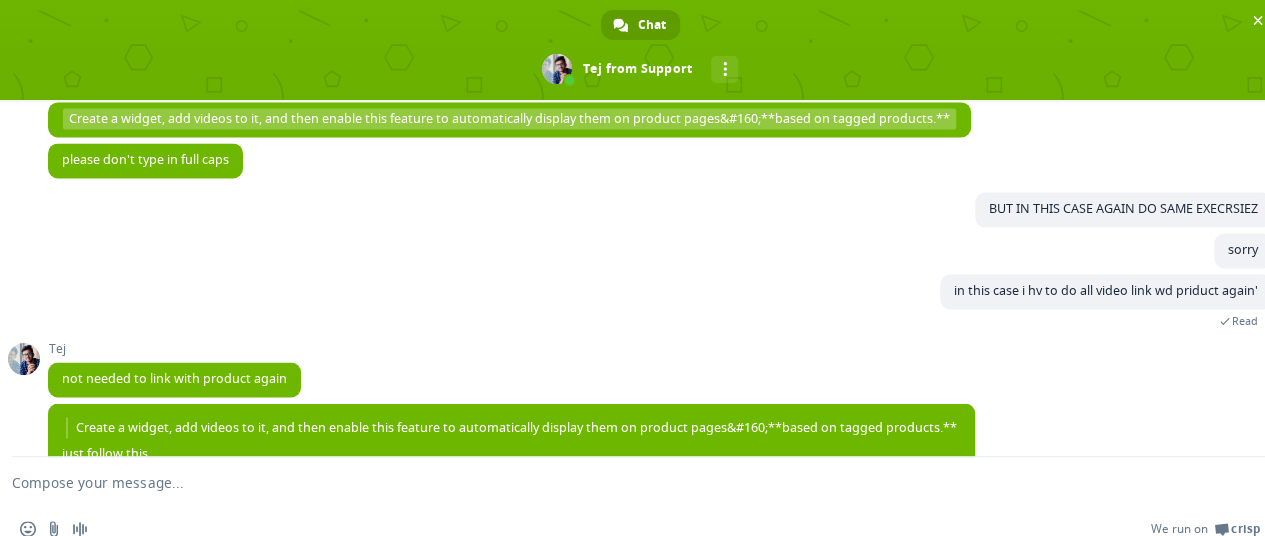 scroll, scrollTop: 5517, scrollLeft: 0, axis: vertical 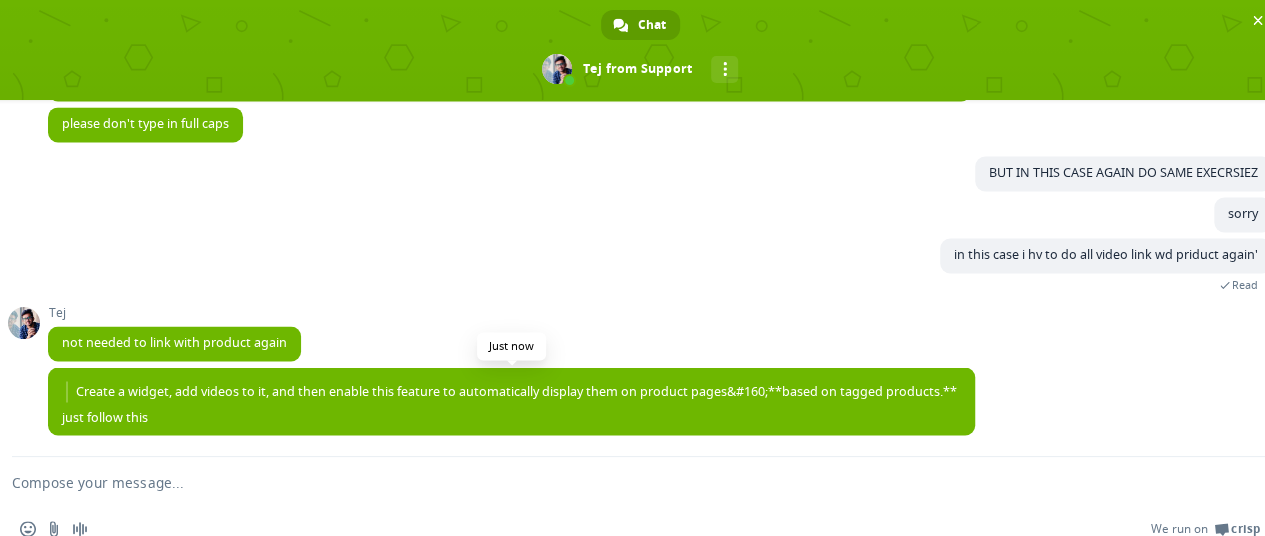 click on "Create a widget, add videos to it, and then enable this feature to automatically display them on product pages&#160;**based on tagged products.** just follow this" at bounding box center [511, 401] 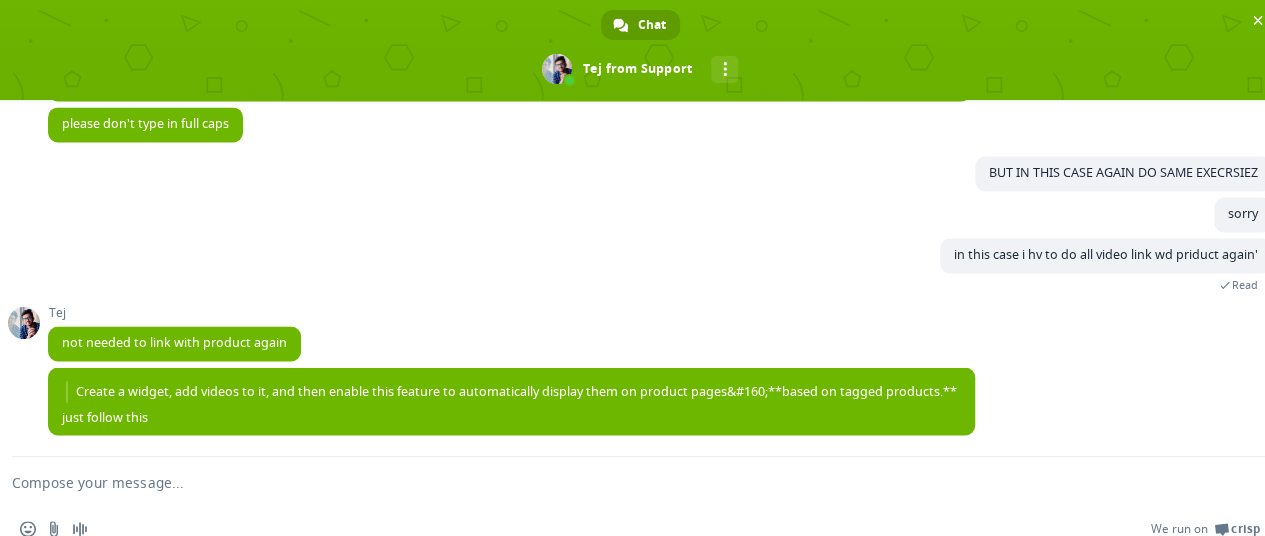 click at bounding box center [616, 482] 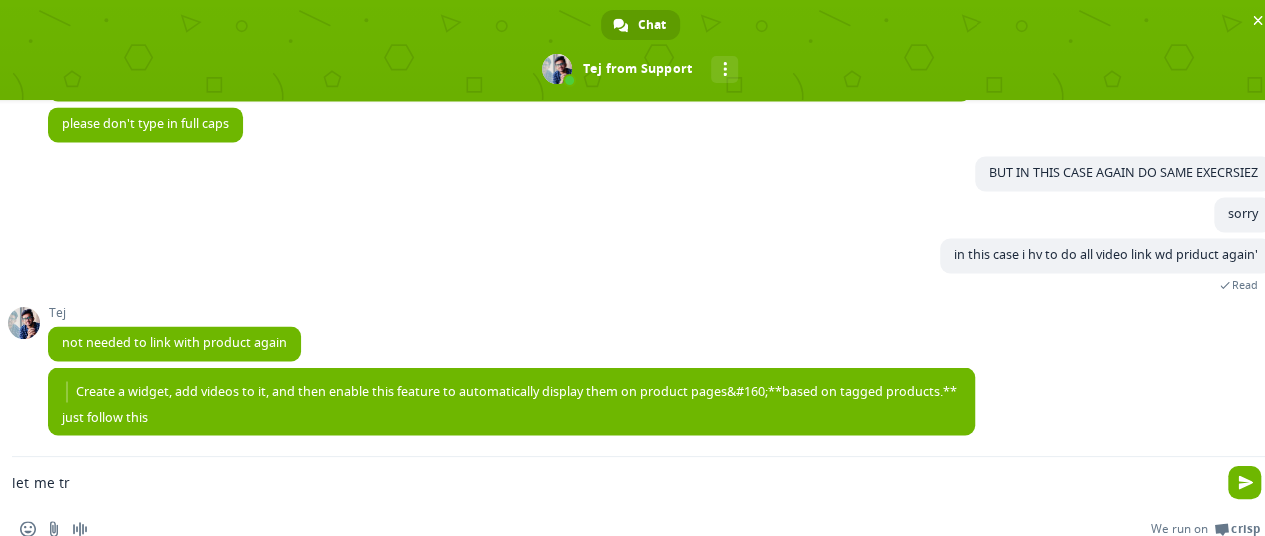 type on "let me try" 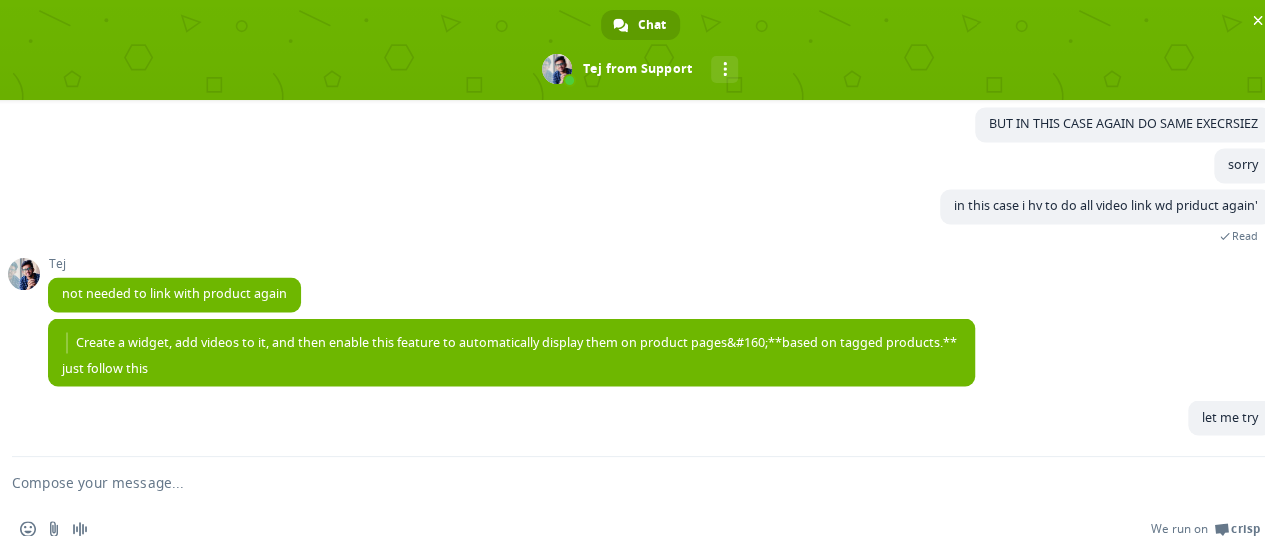 scroll, scrollTop: 5566, scrollLeft: 0, axis: vertical 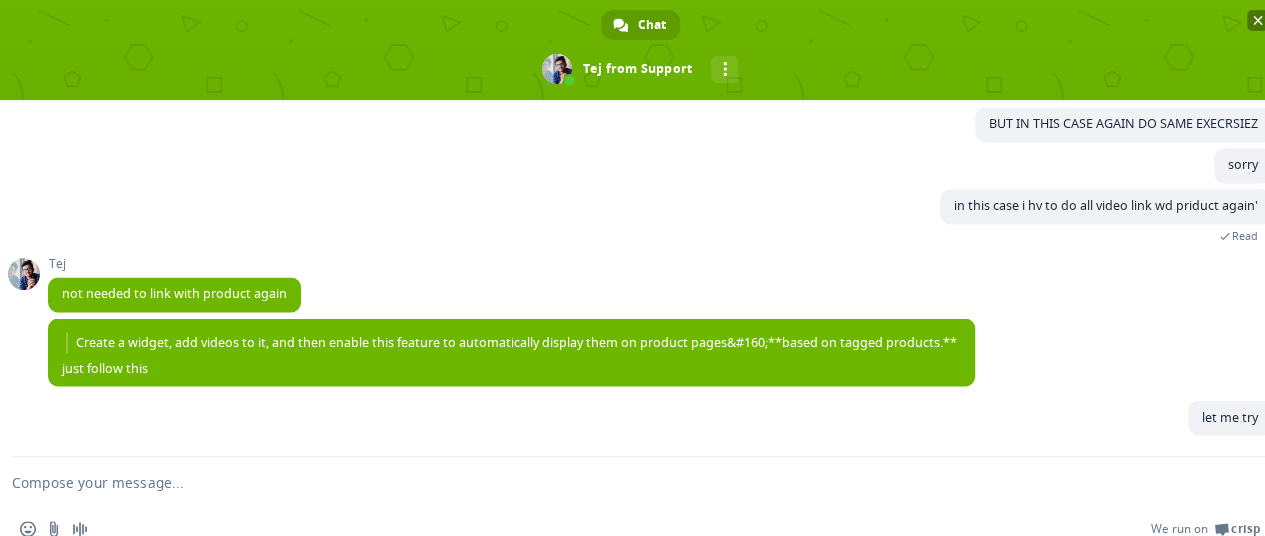 click at bounding box center (1258, 20) 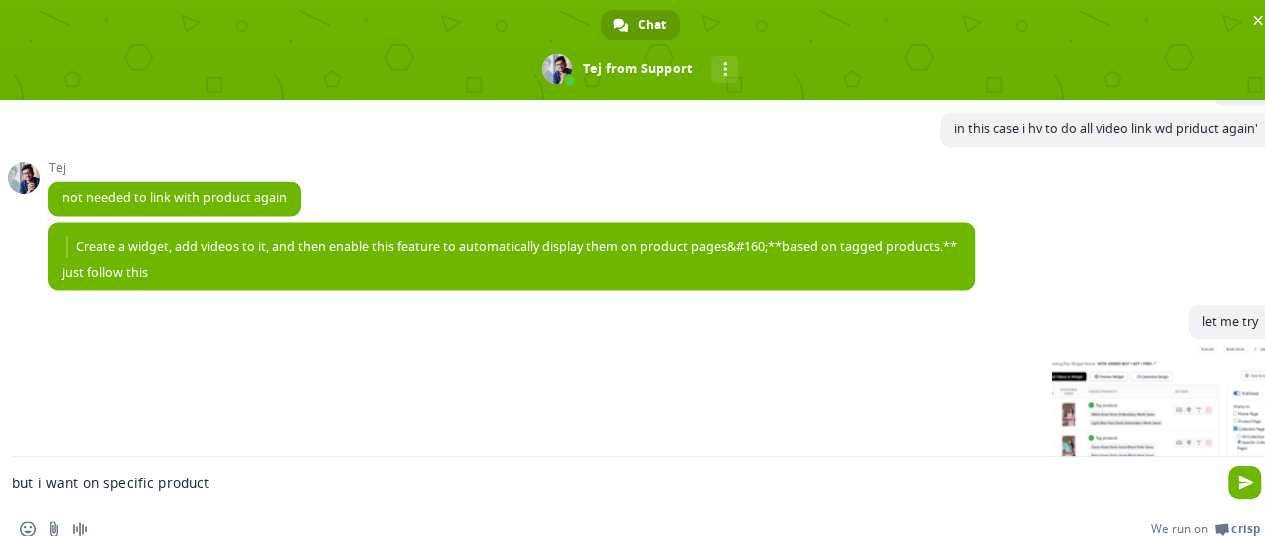 type on "but i want on specific product th" 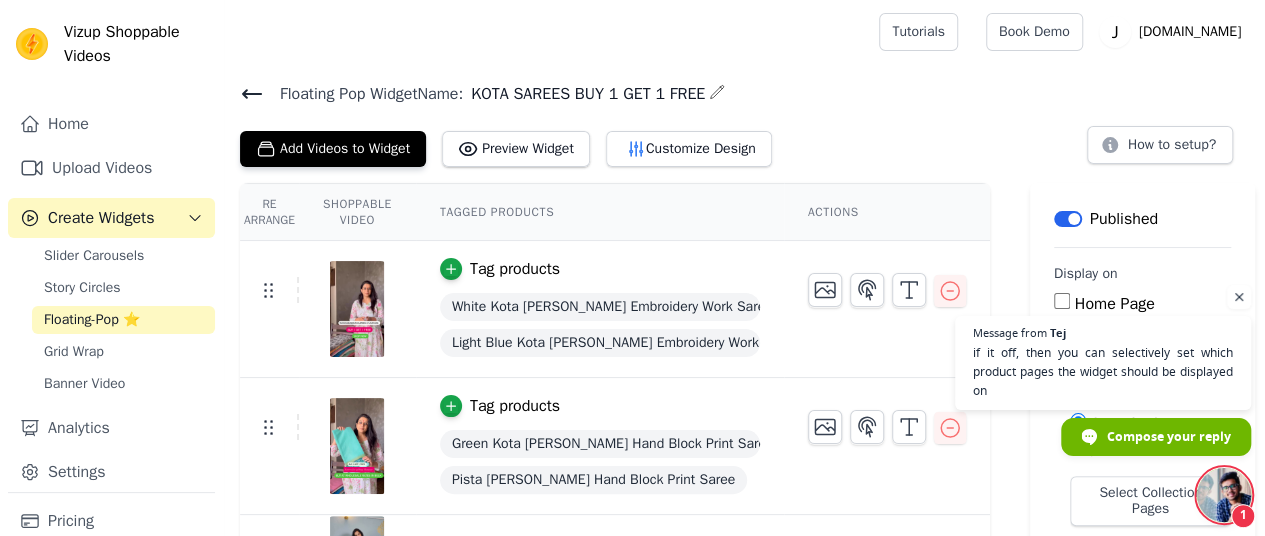 scroll, scrollTop: 6130, scrollLeft: 0, axis: vertical 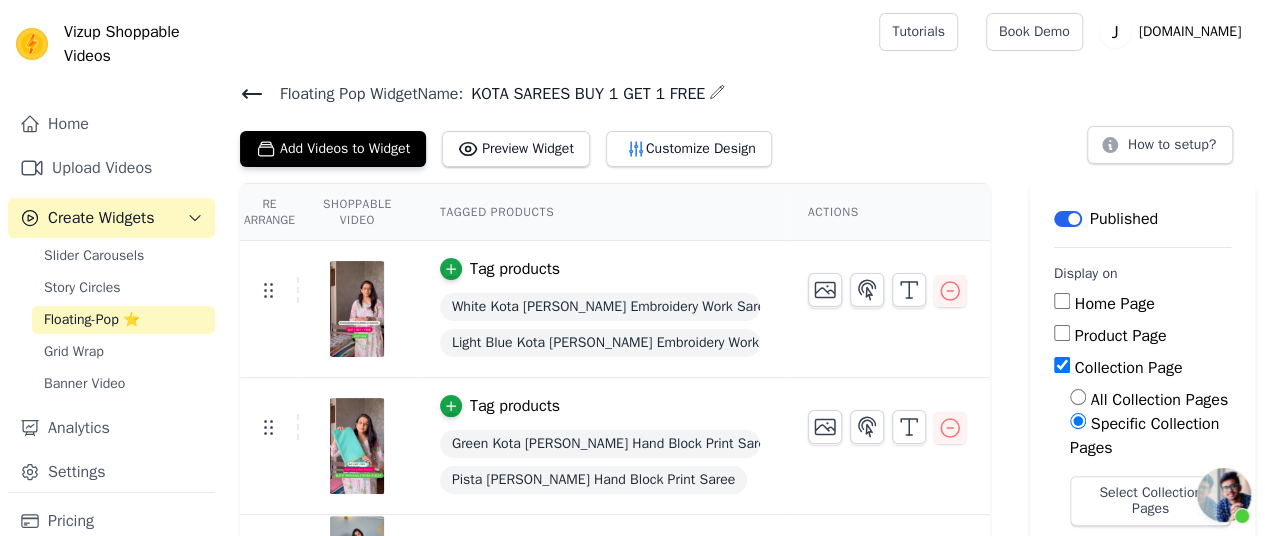 type on "wr" 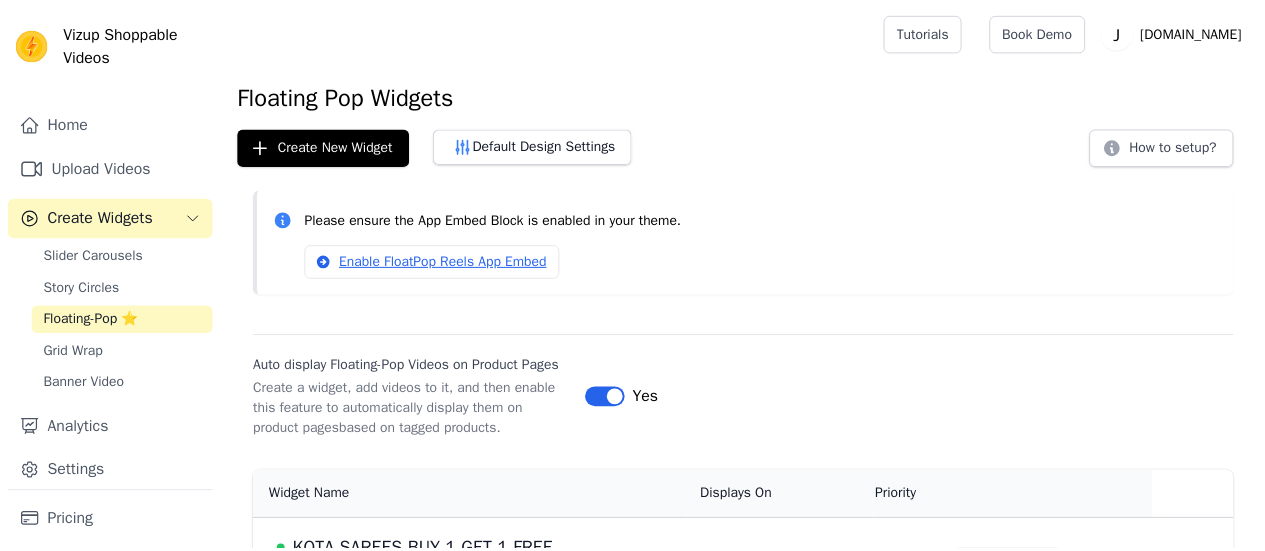 scroll, scrollTop: 0, scrollLeft: 0, axis: both 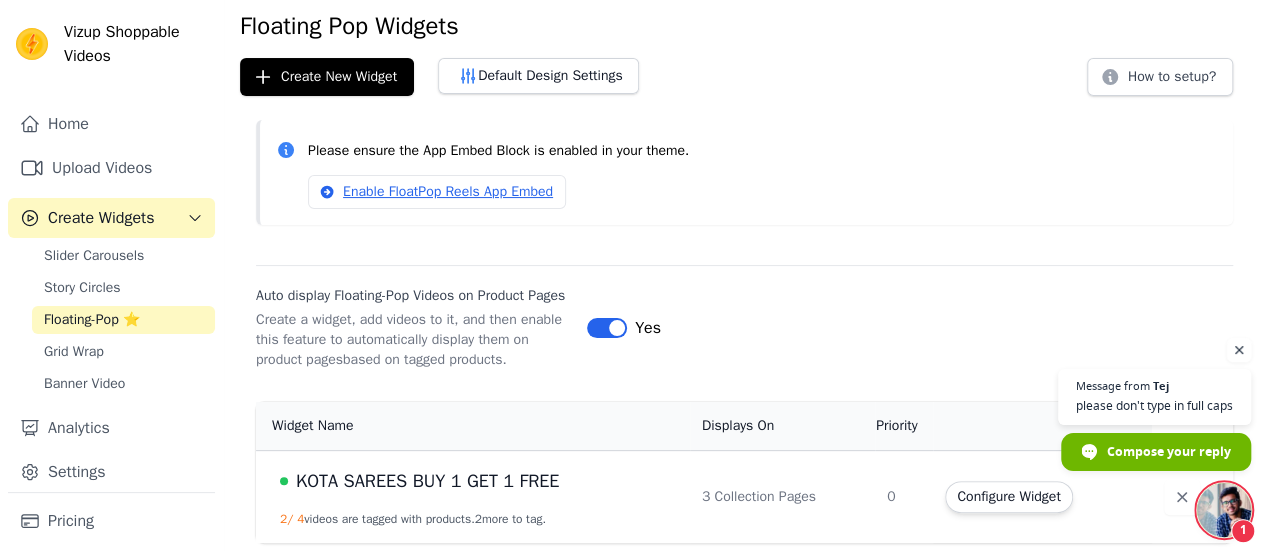 click at bounding box center (1239, 350) 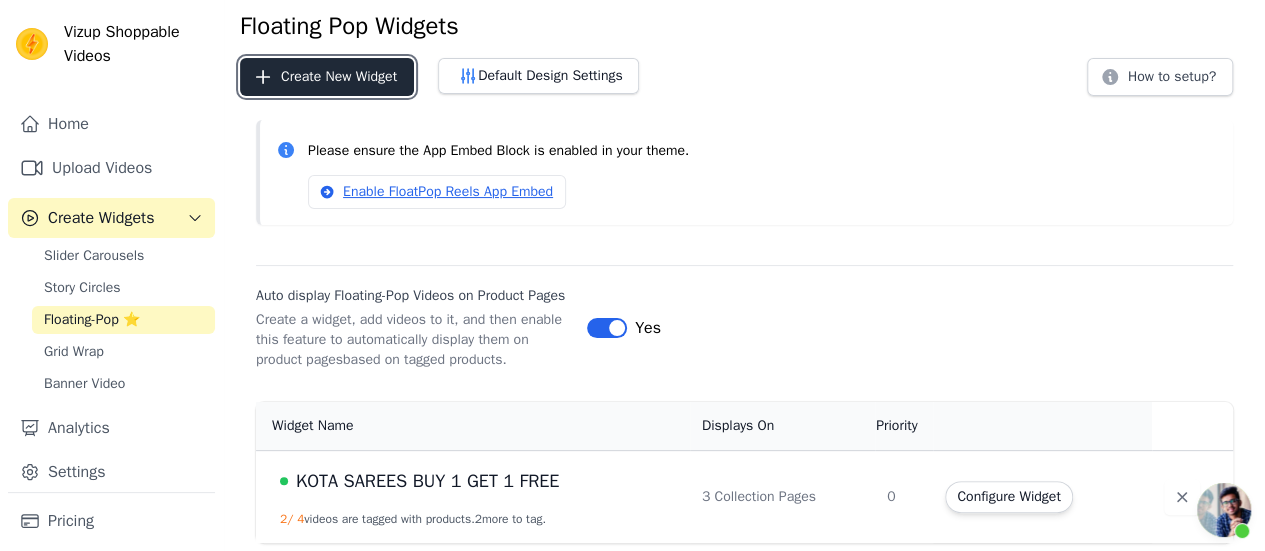 click on "Create New Widget" at bounding box center (327, 77) 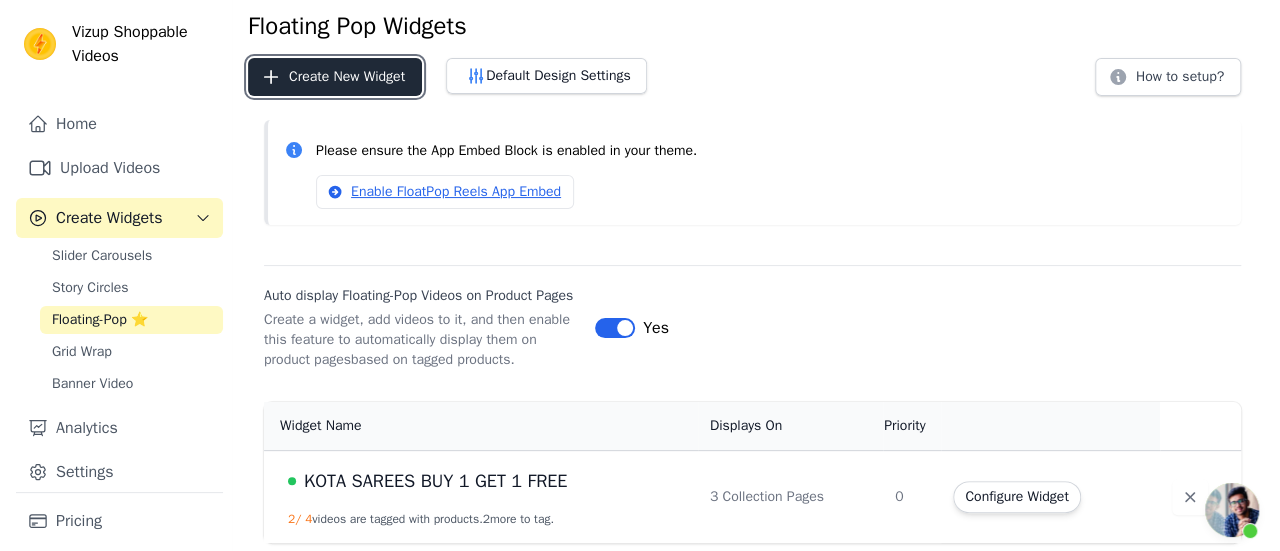 scroll, scrollTop: 0, scrollLeft: 0, axis: both 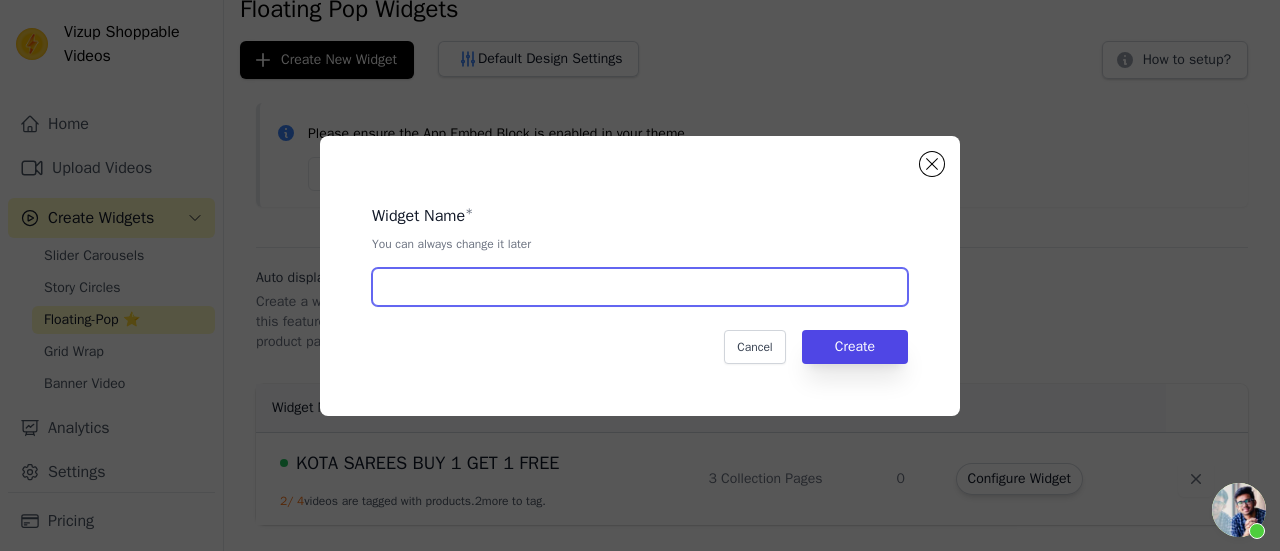 click at bounding box center [640, 287] 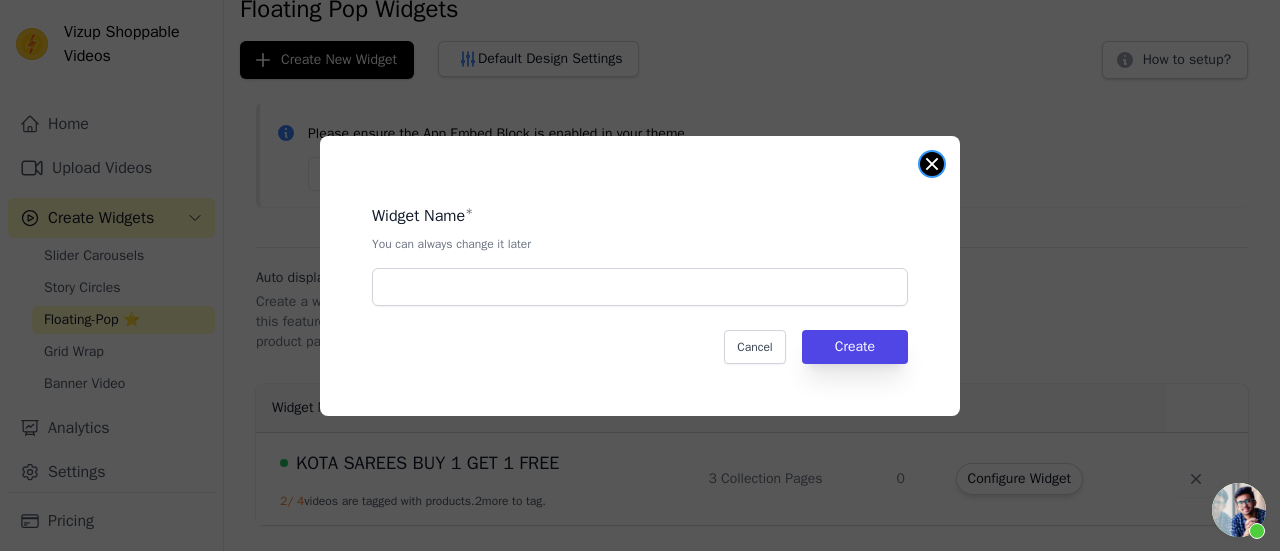click at bounding box center [932, 164] 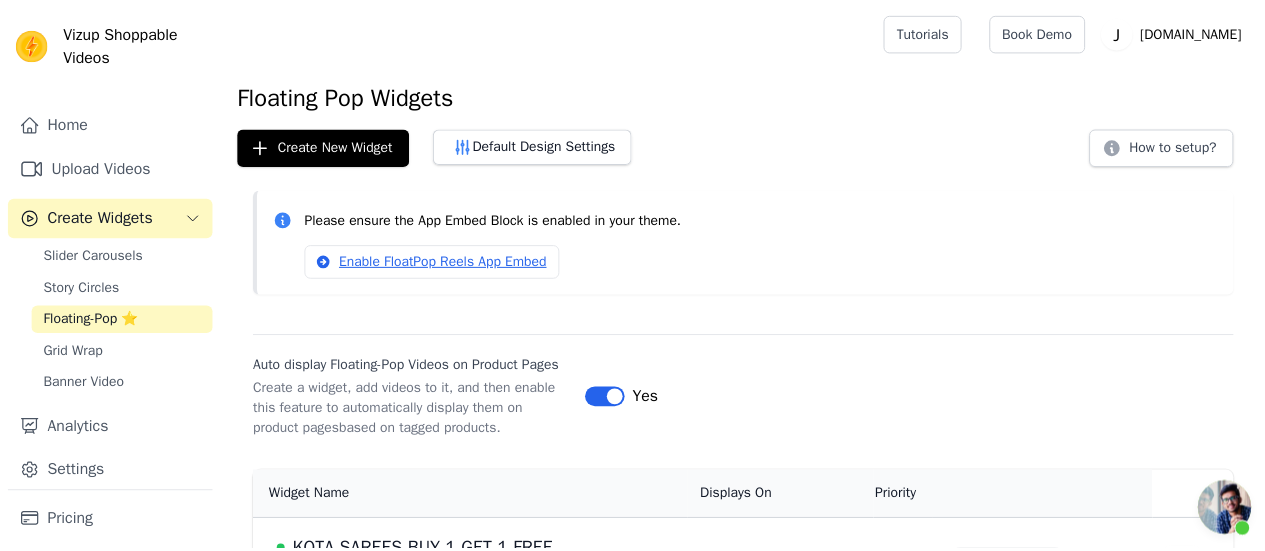 scroll, scrollTop: 87, scrollLeft: 0, axis: vertical 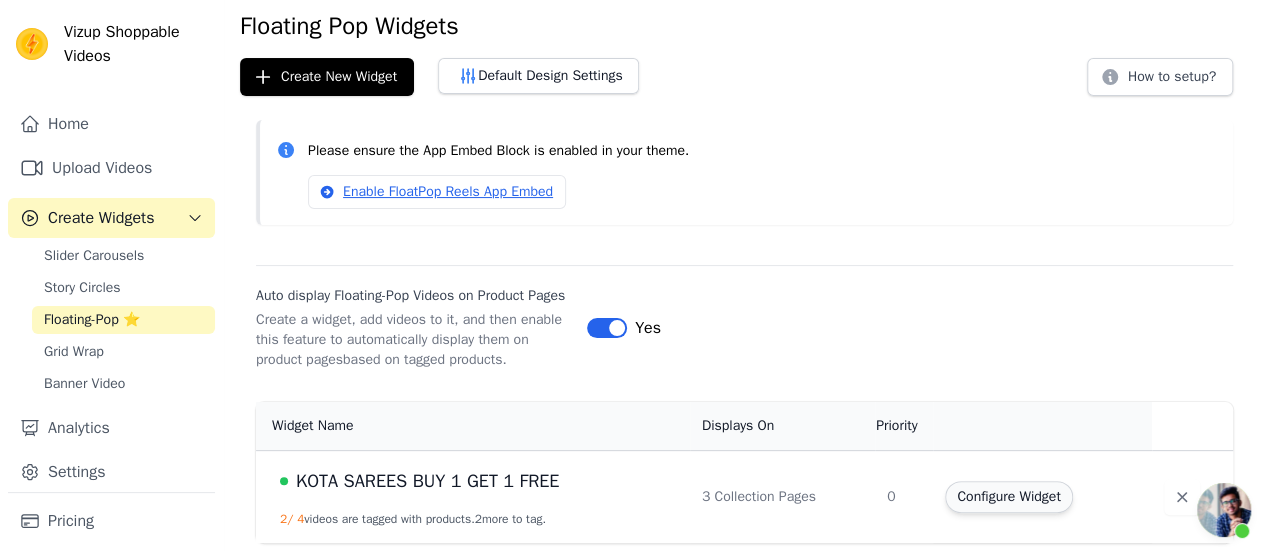 click on "Configure Widget" at bounding box center (1008, 497) 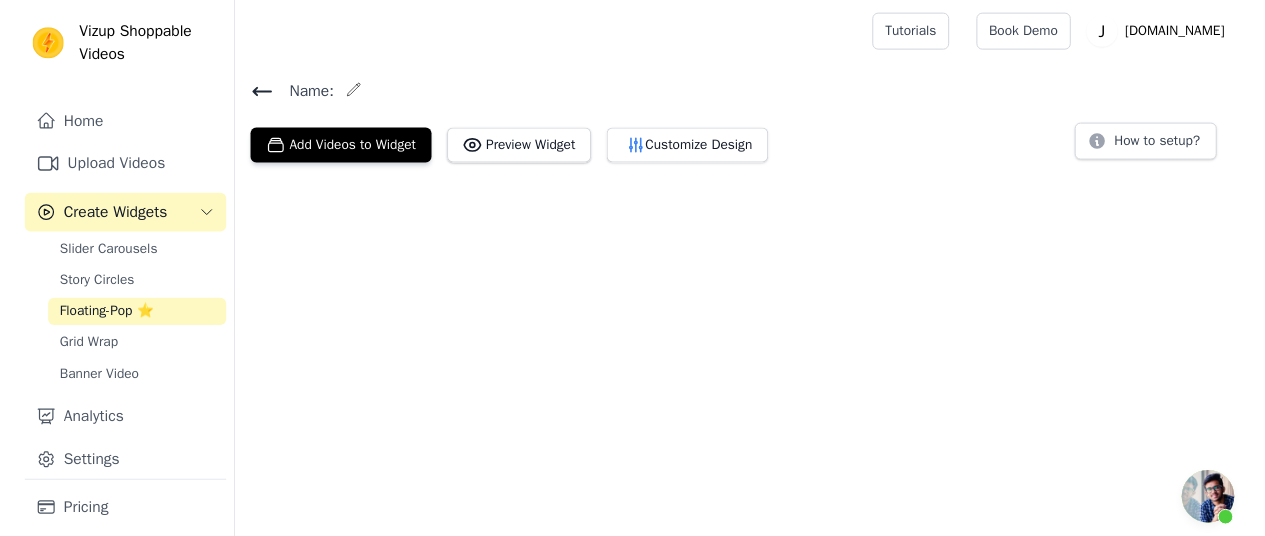 scroll, scrollTop: 0, scrollLeft: 0, axis: both 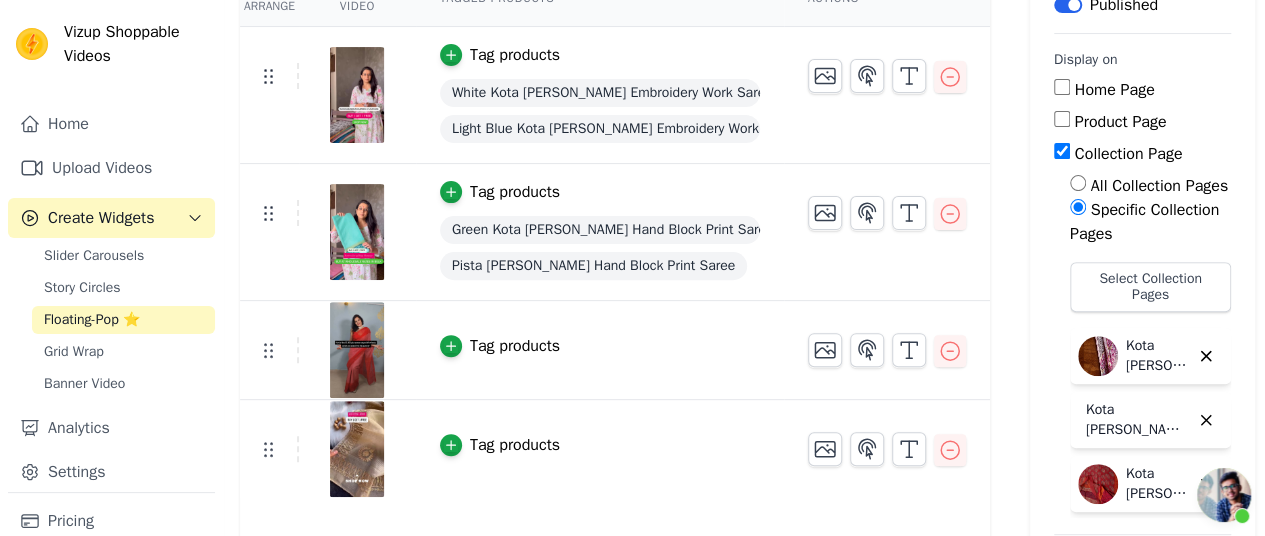 click at bounding box center (1224, 495) 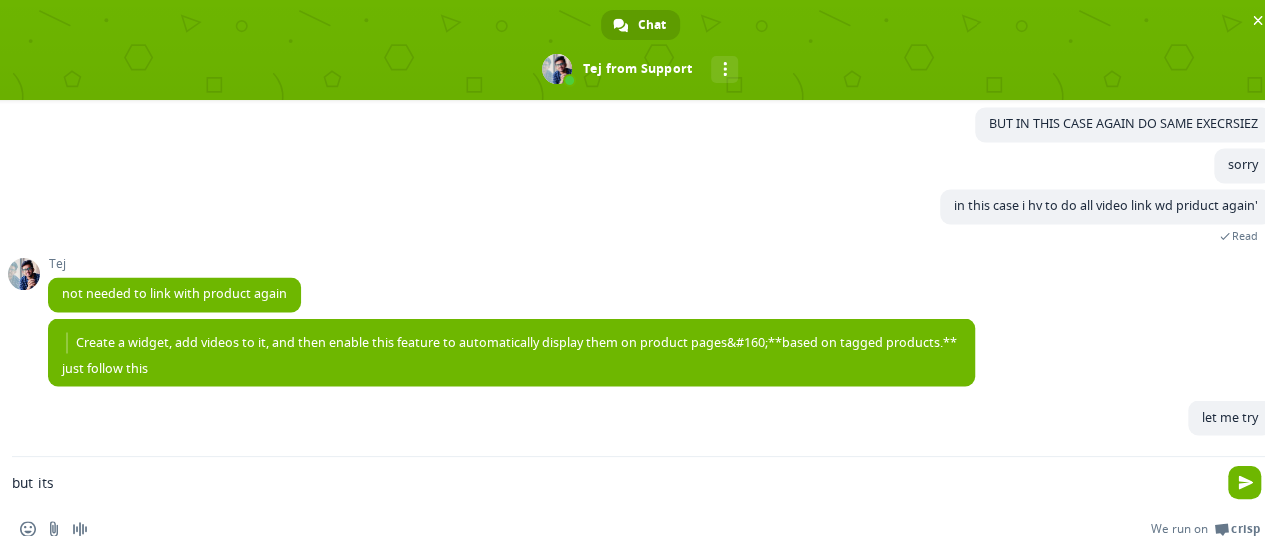 type on "but its a" 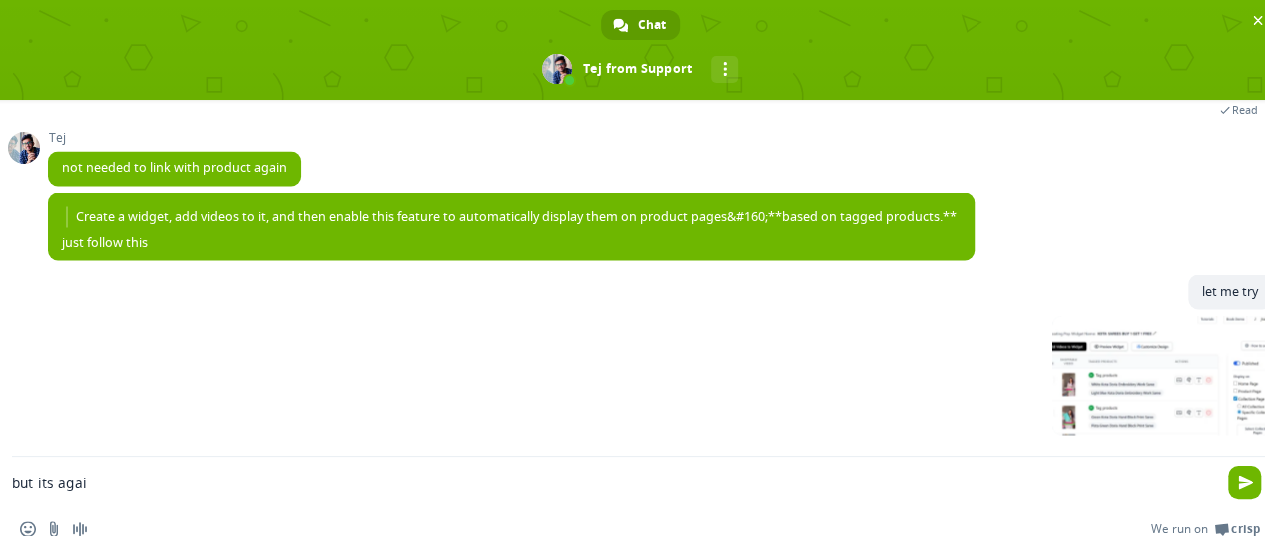 scroll, scrollTop: 5692, scrollLeft: 0, axis: vertical 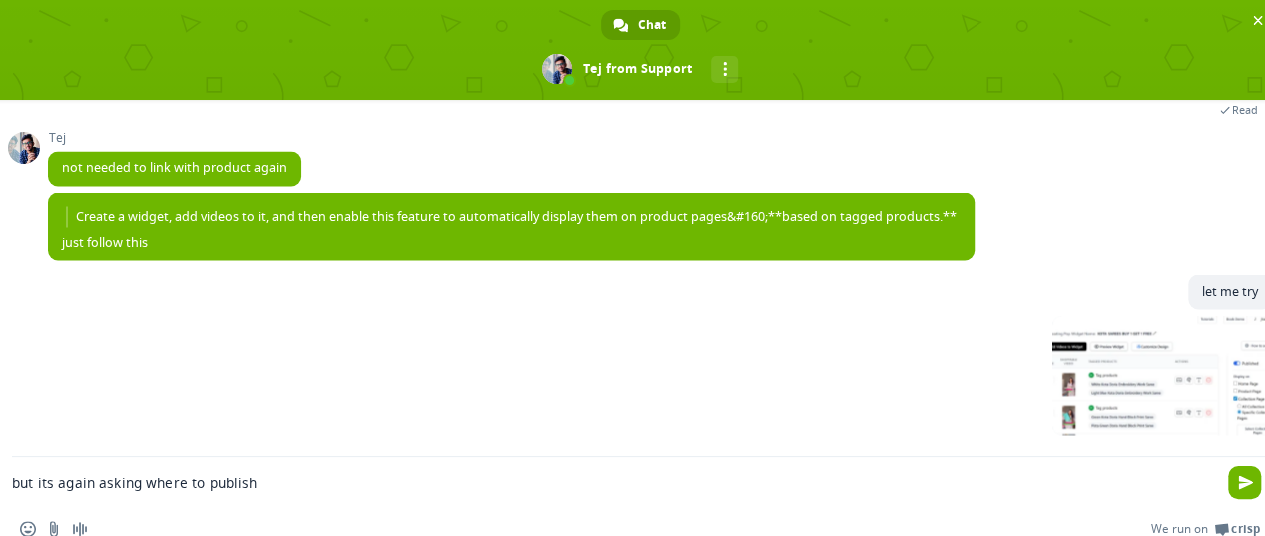 type on "but its again asking where to publish" 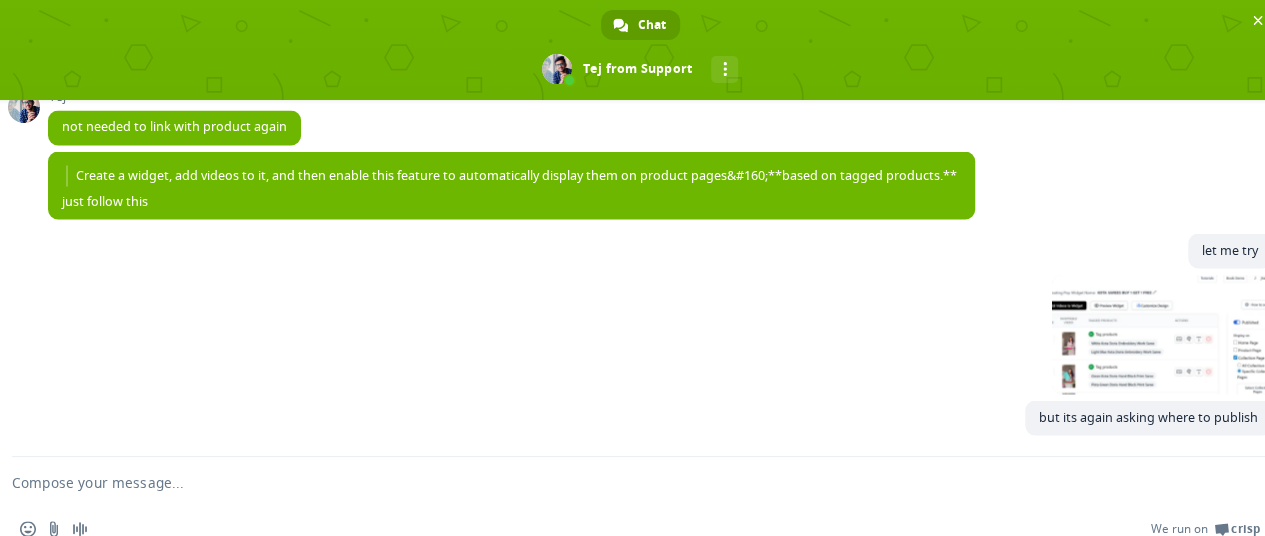 scroll, scrollTop: 5734, scrollLeft: 0, axis: vertical 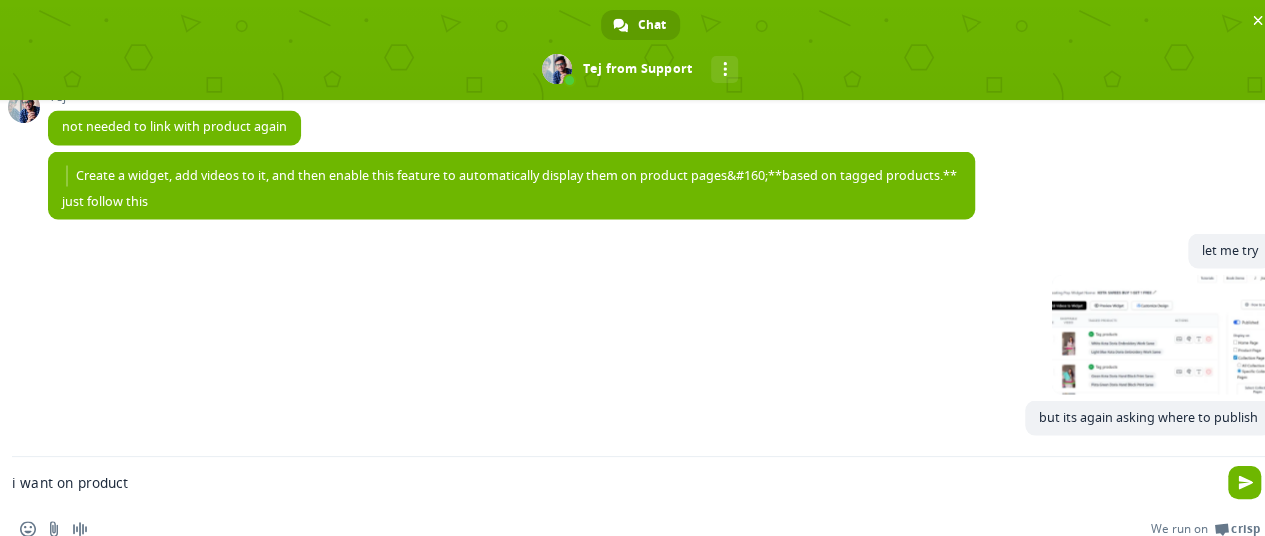 type on "i want on product" 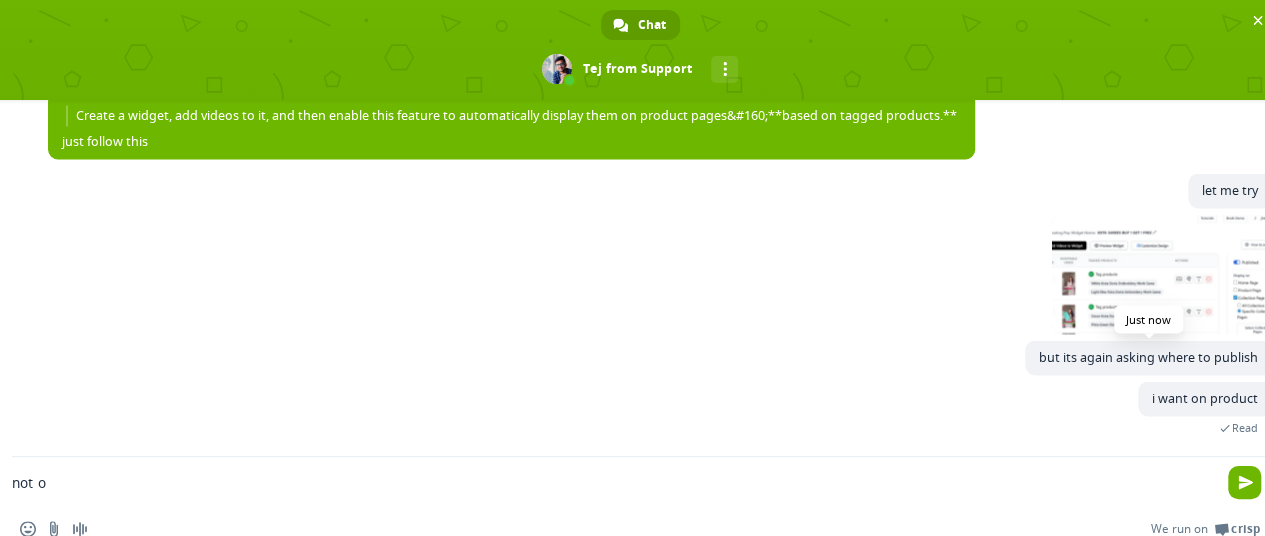 scroll, scrollTop: 5816, scrollLeft: 0, axis: vertical 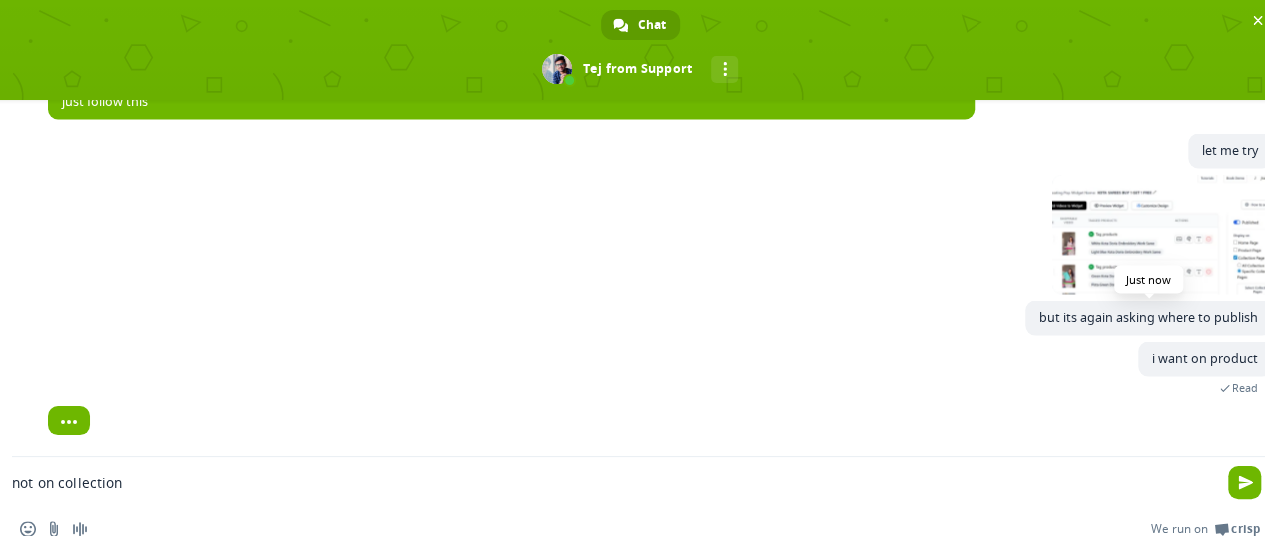 type on "not on collection" 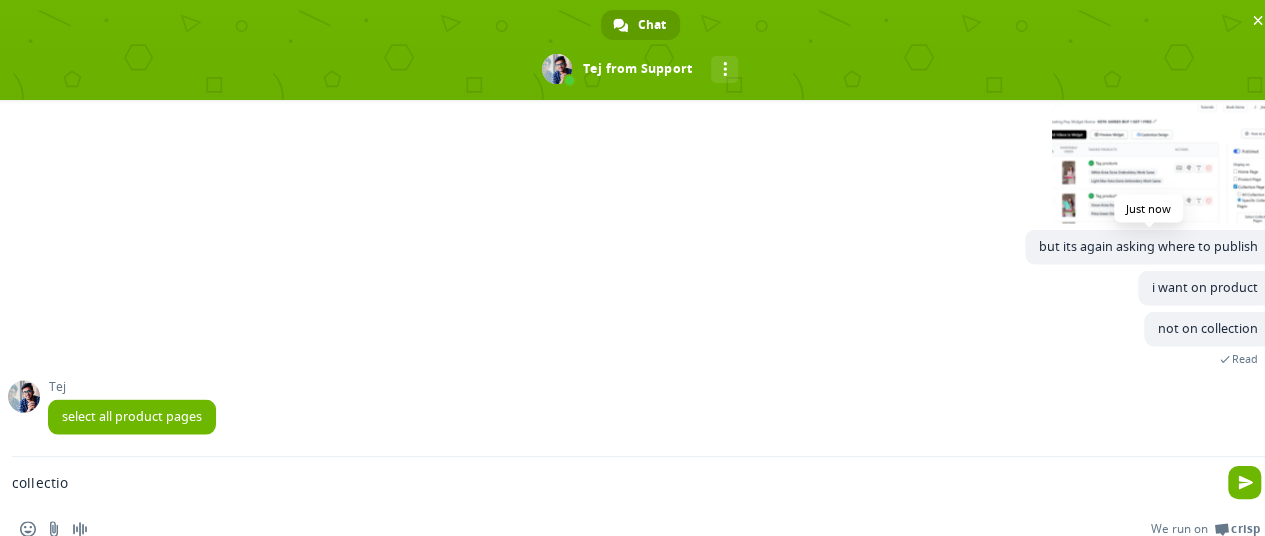 scroll, scrollTop: 5887, scrollLeft: 0, axis: vertical 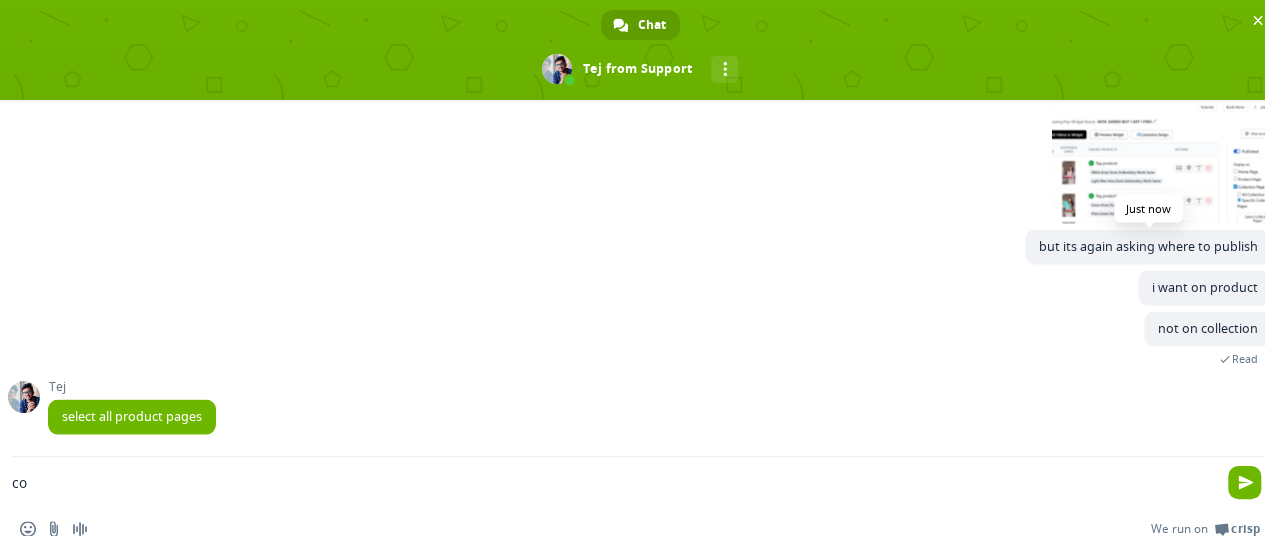type on "c" 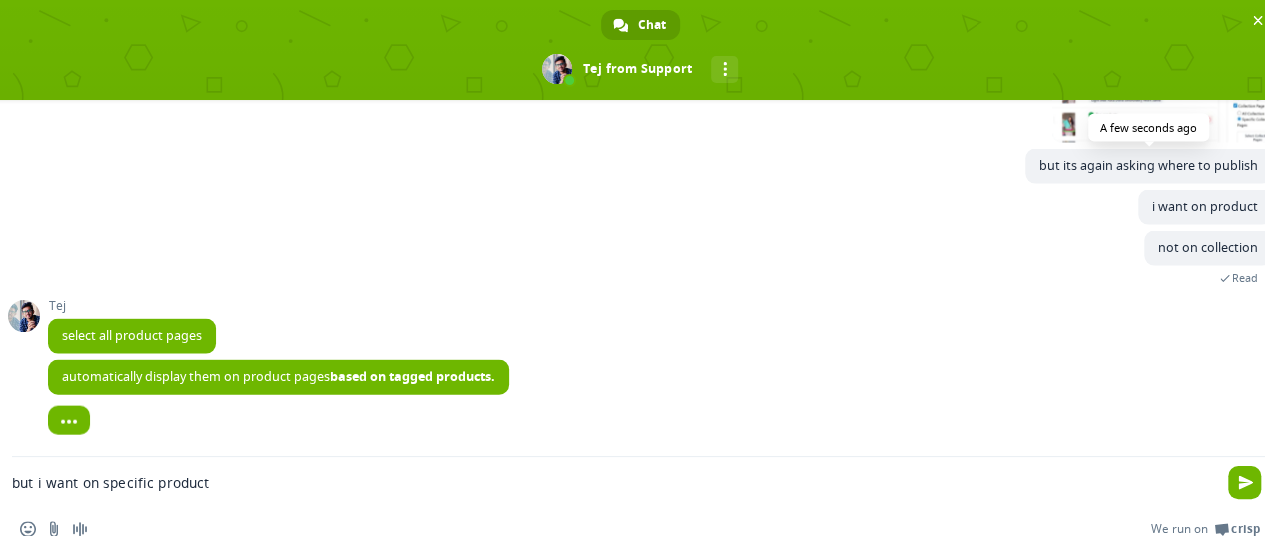 scroll, scrollTop: 5911, scrollLeft: 0, axis: vertical 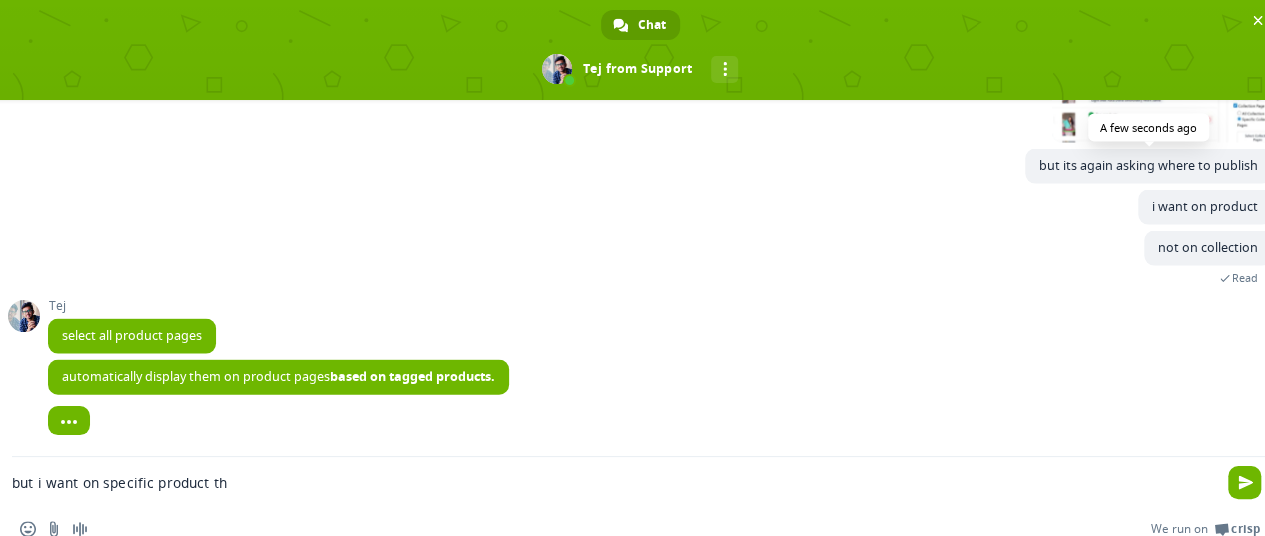 type on "but i want on specific product t" 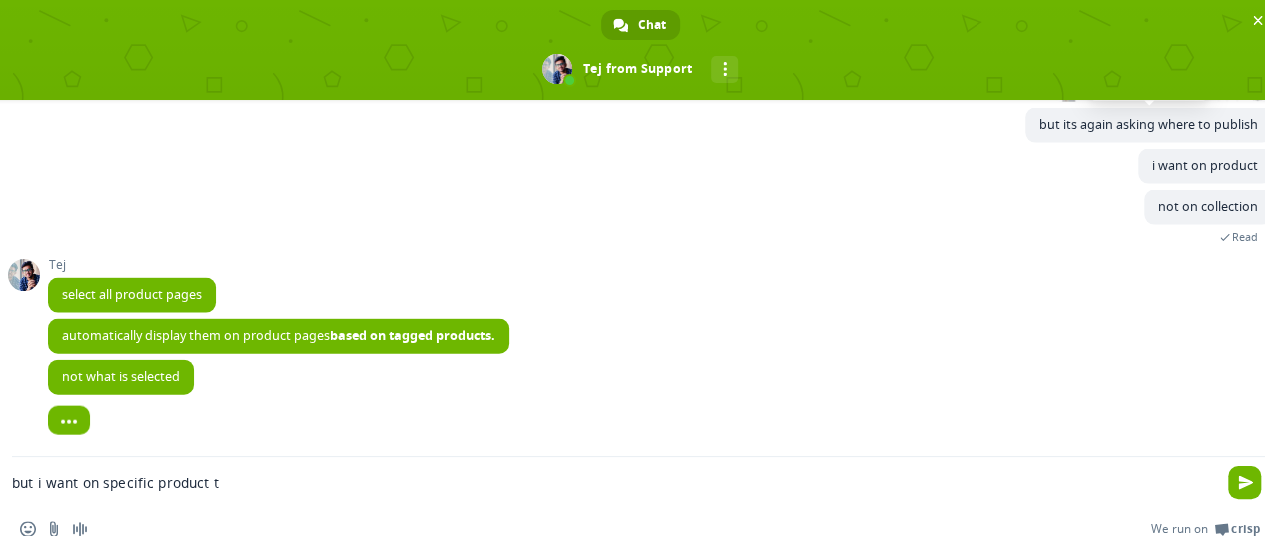 scroll, scrollTop: 6010, scrollLeft: 0, axis: vertical 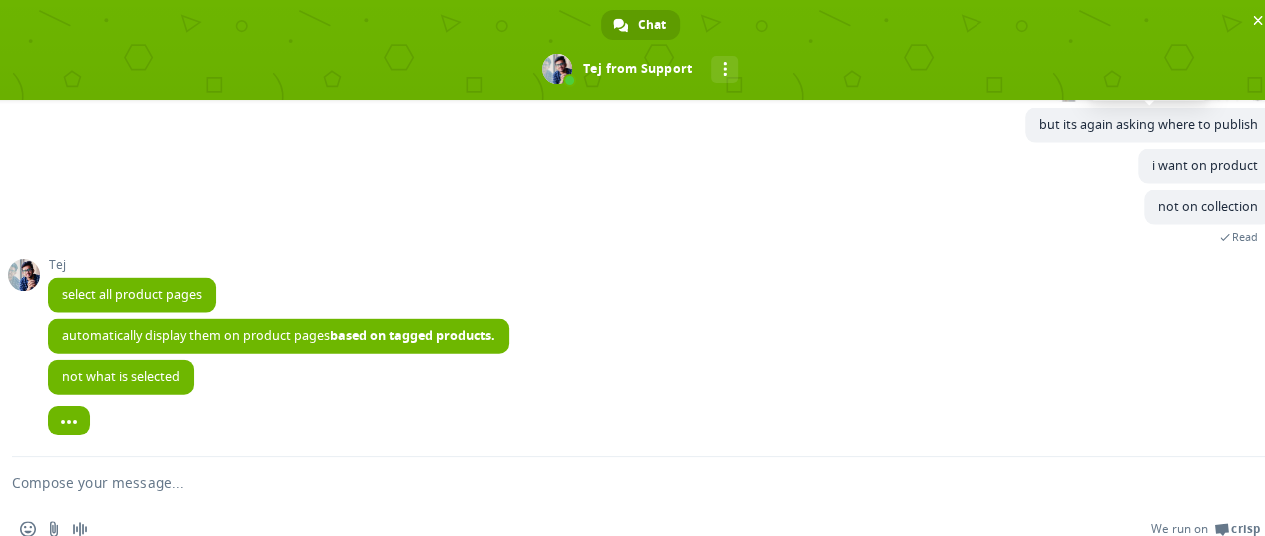 type on "k" 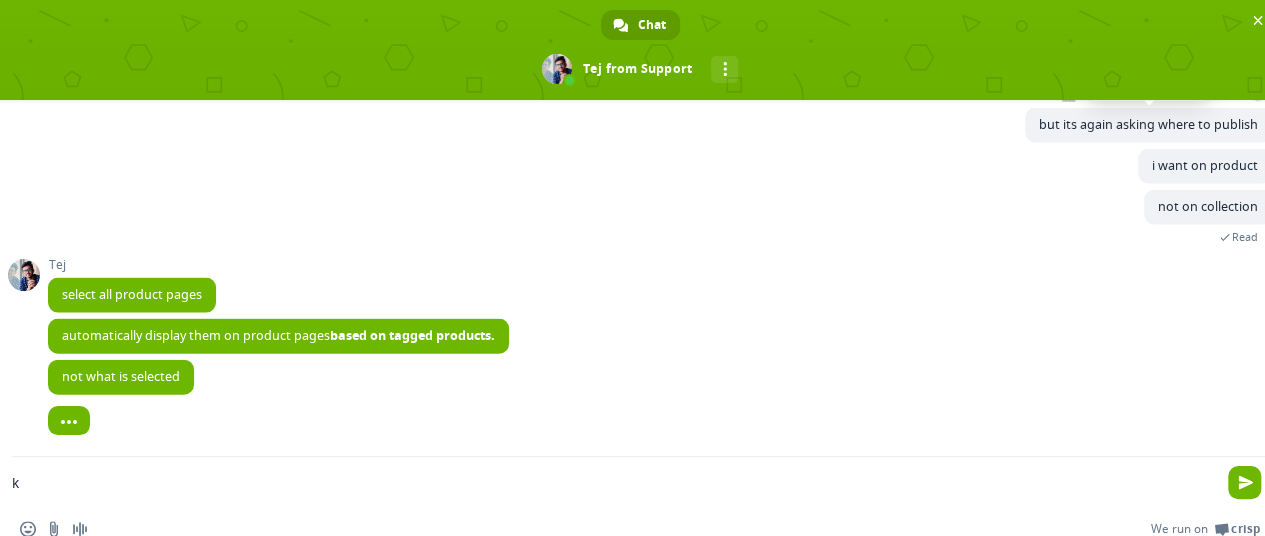 type 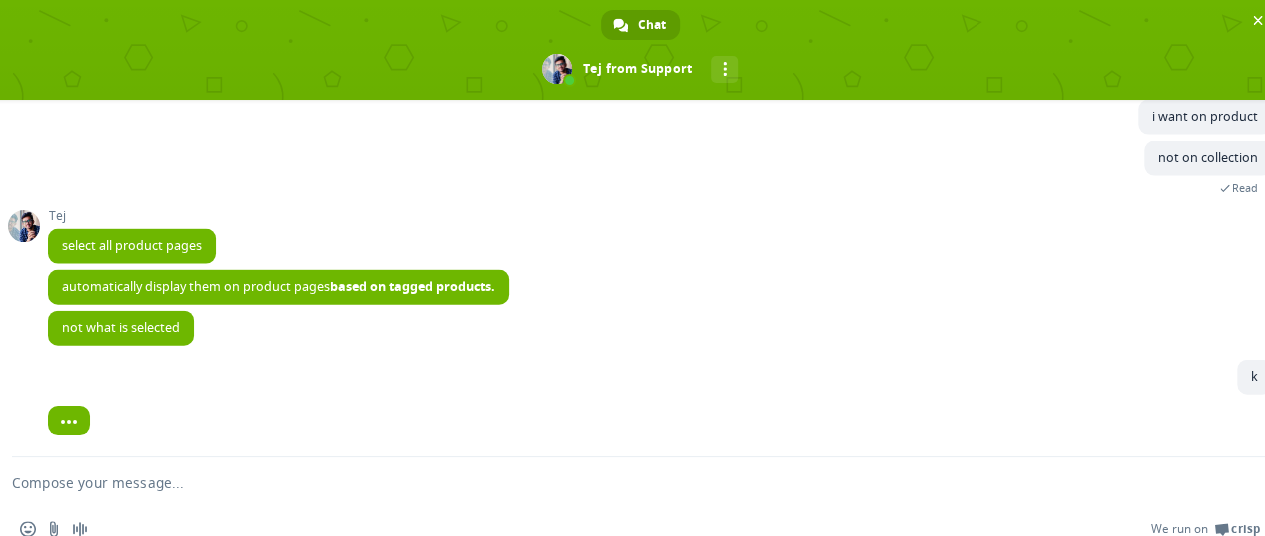 scroll, scrollTop: 6060, scrollLeft: 0, axis: vertical 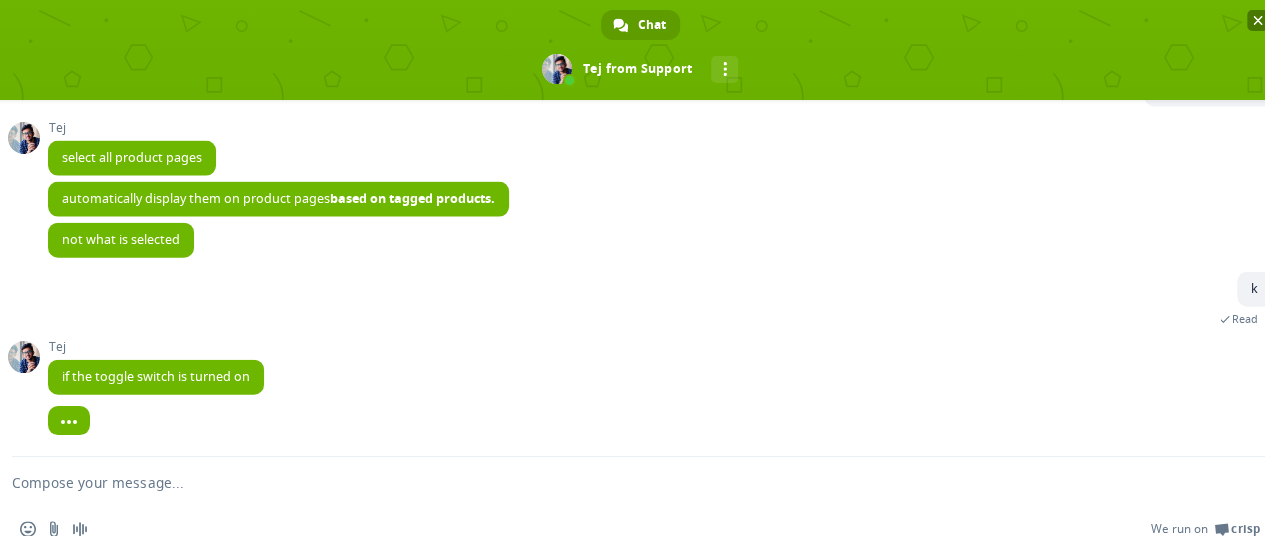 click at bounding box center (1258, 20) 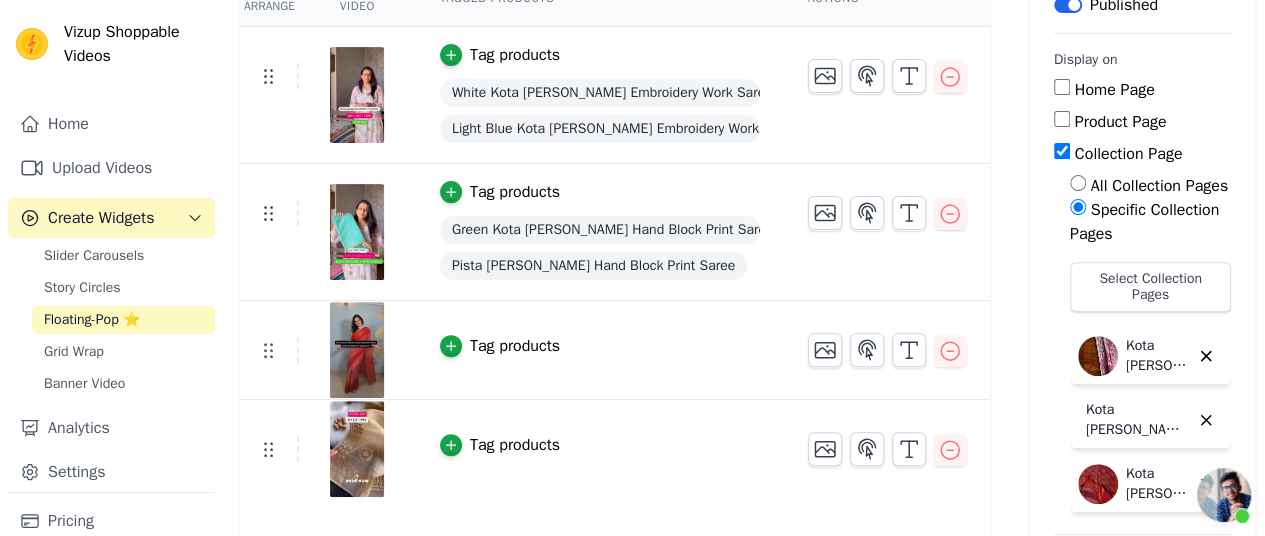 click on "Product Page" at bounding box center [1121, 122] 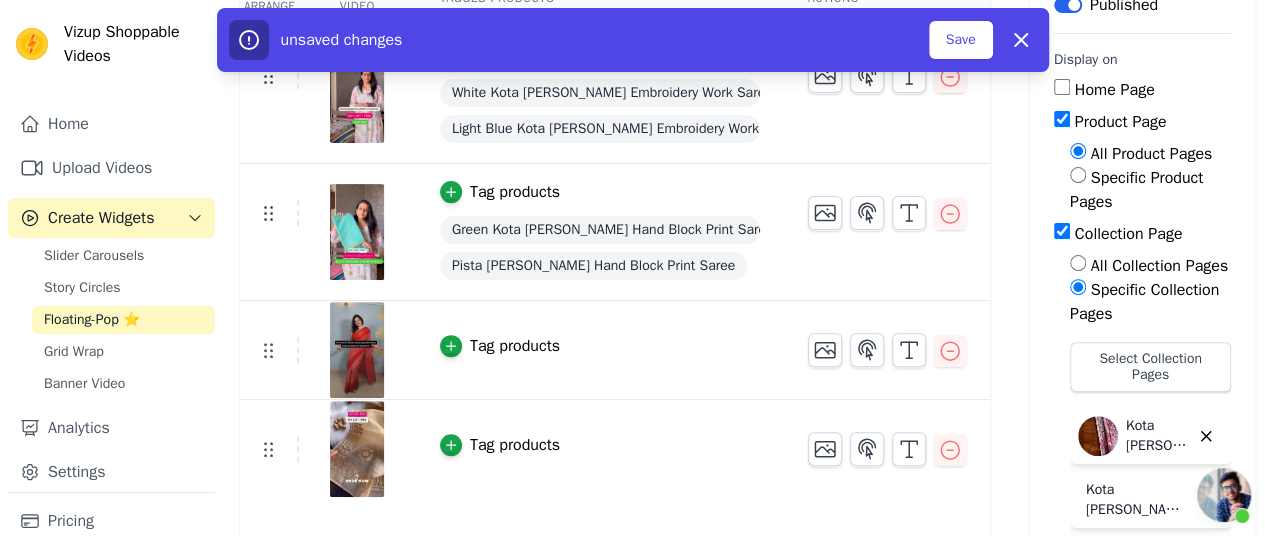 click on "Collection Page" at bounding box center [1062, 231] 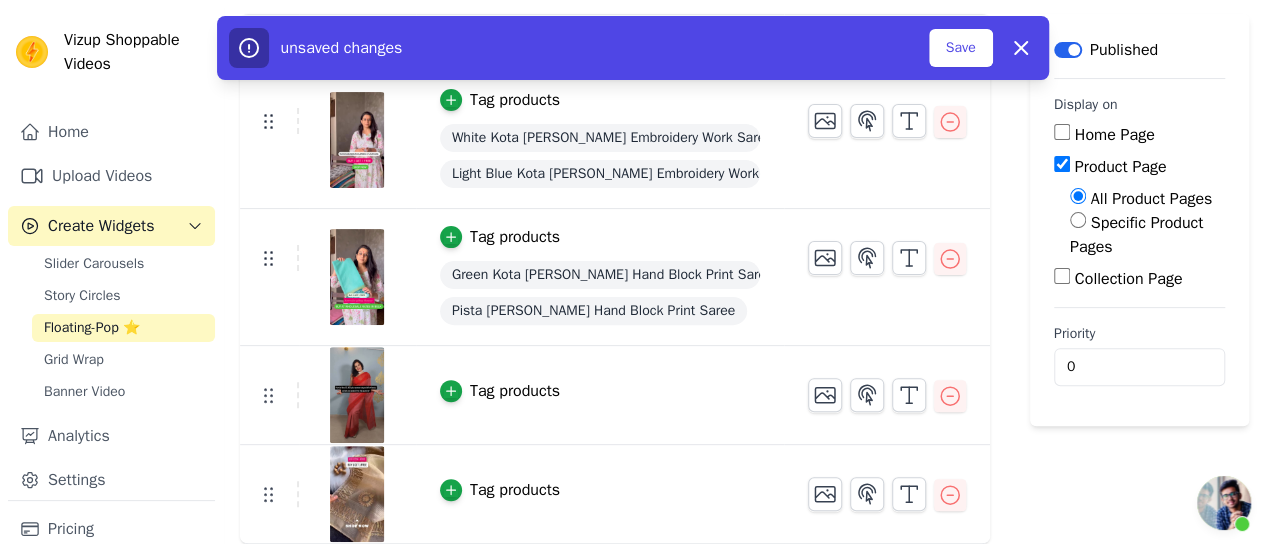 scroll, scrollTop: 158, scrollLeft: 0, axis: vertical 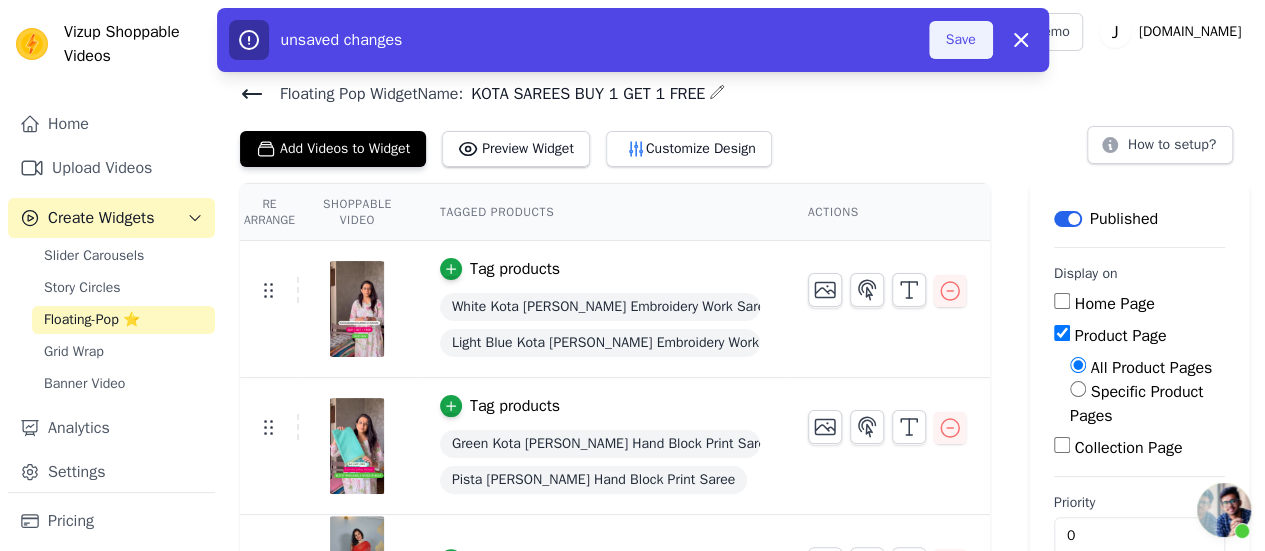 click on "Save" at bounding box center [961, 40] 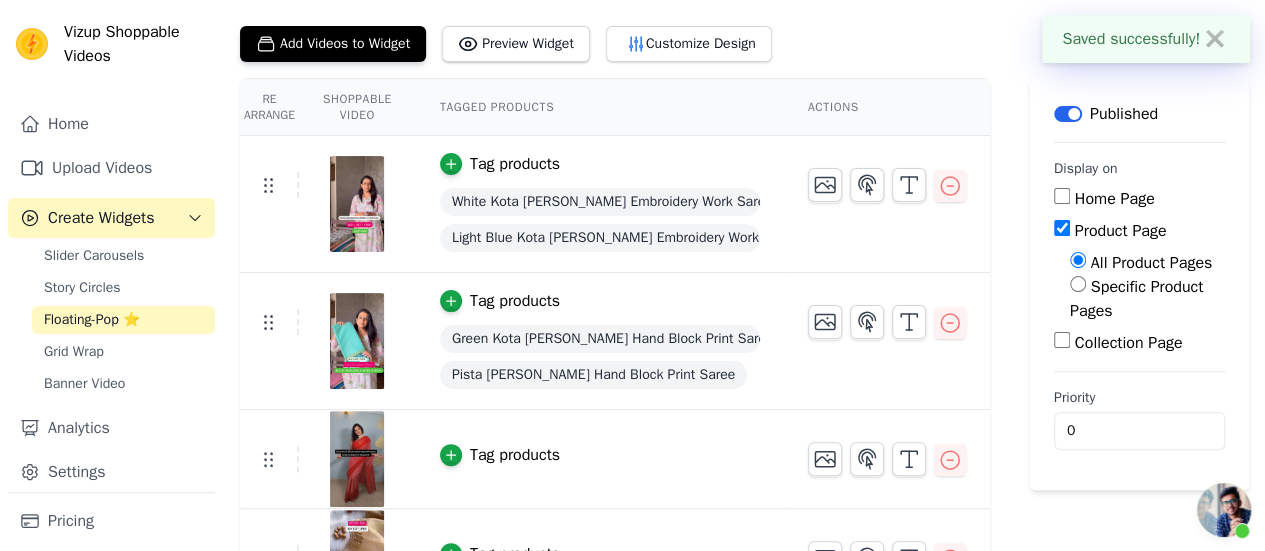 scroll, scrollTop: 158, scrollLeft: 0, axis: vertical 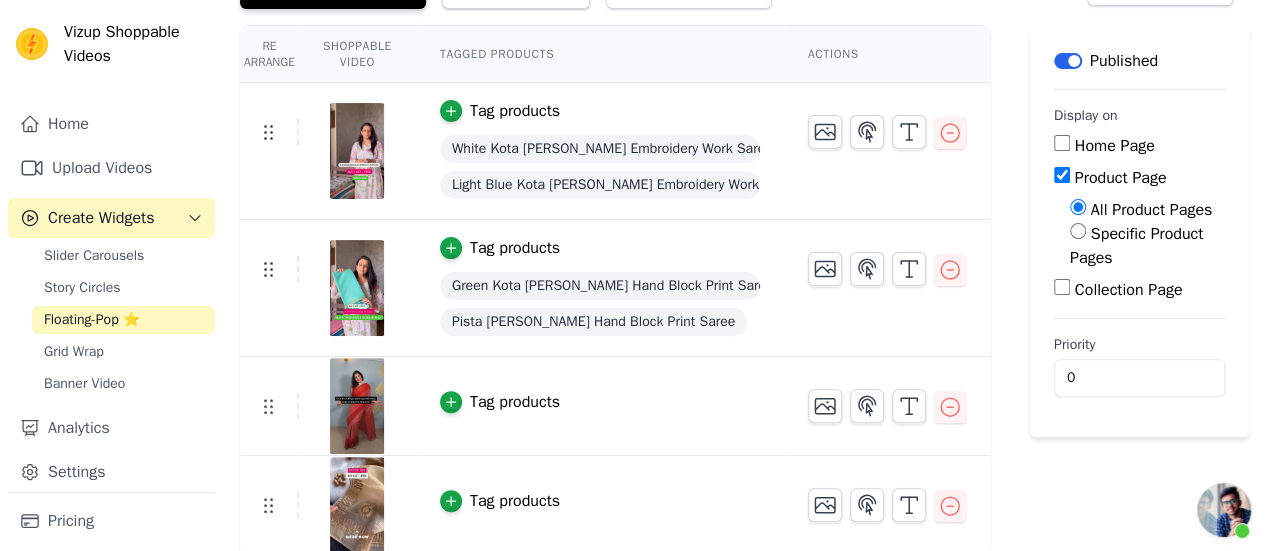 click on "Tag products" at bounding box center [515, 501] 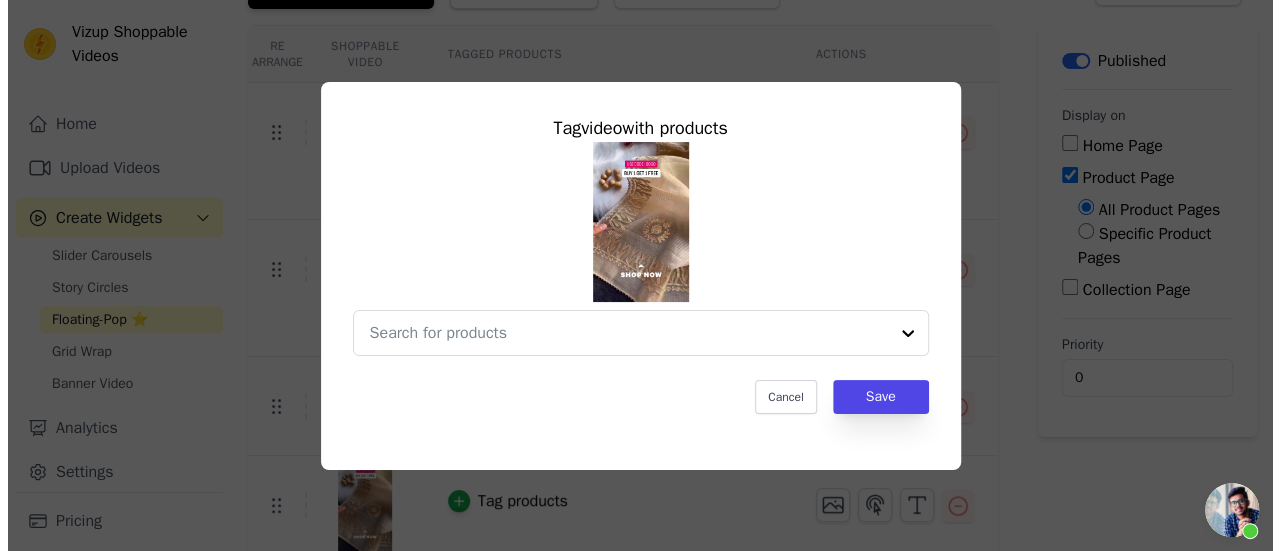 scroll, scrollTop: 0, scrollLeft: 0, axis: both 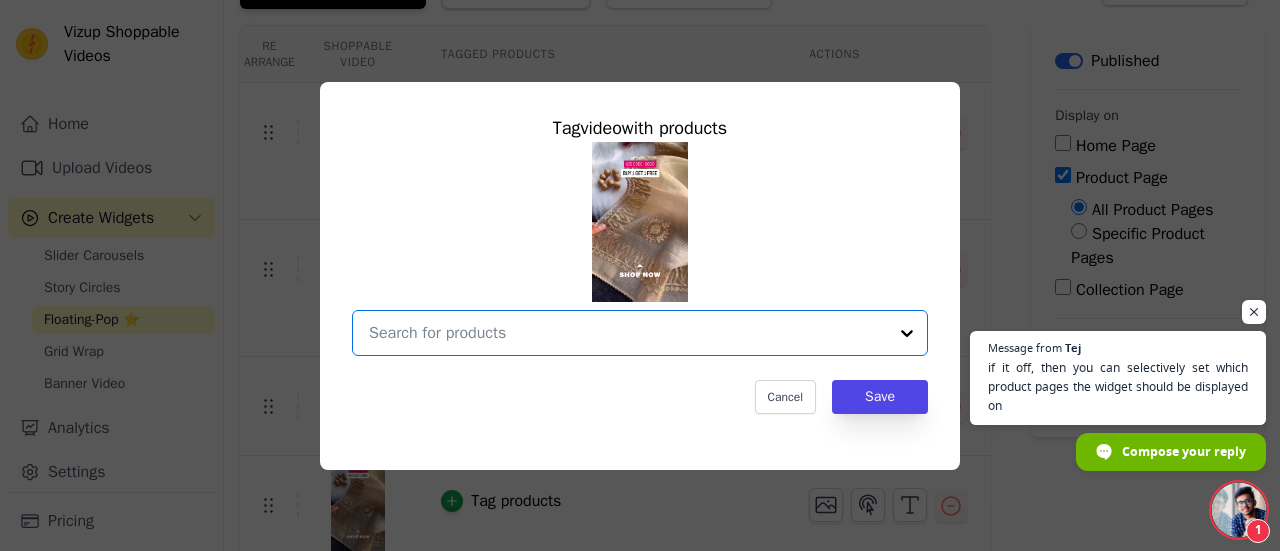 click at bounding box center [628, 333] 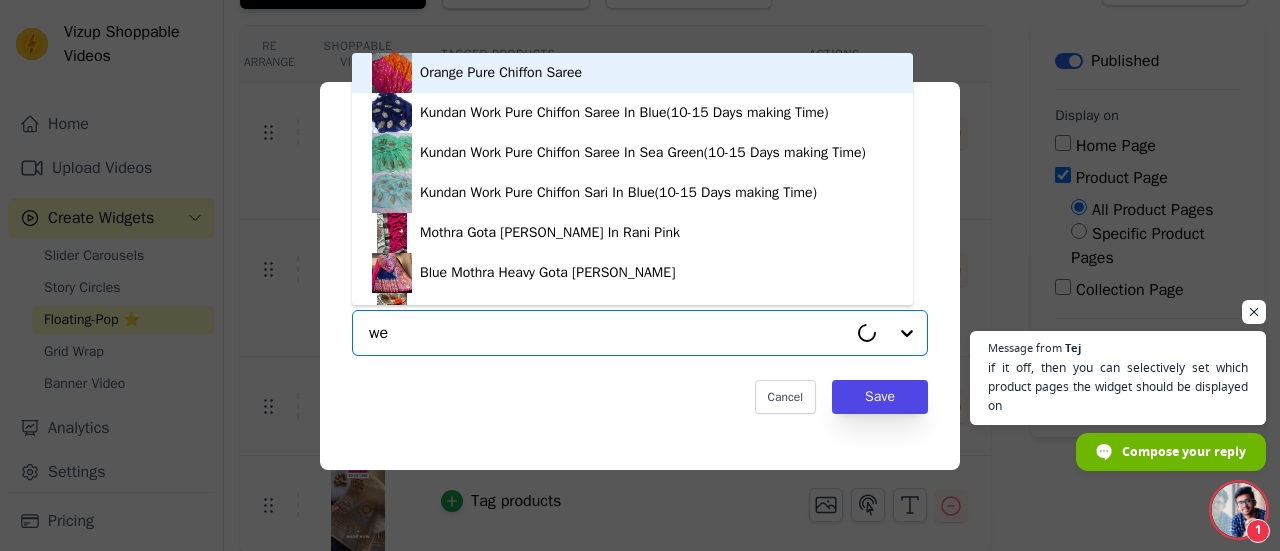 type on "w" 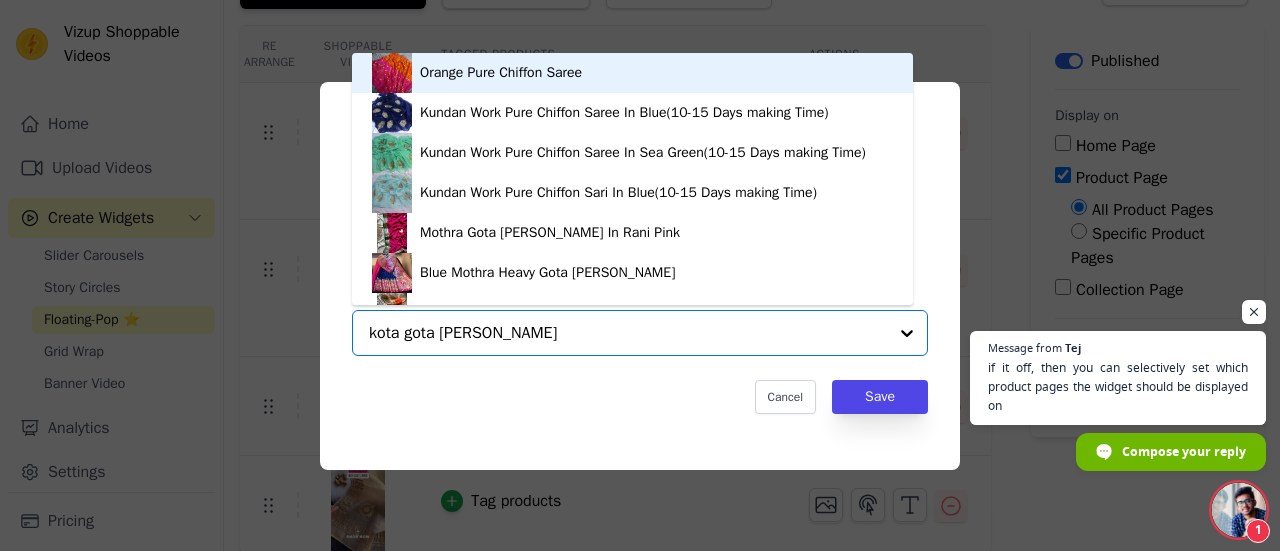 type on "kota gota [PERSON_NAME]" 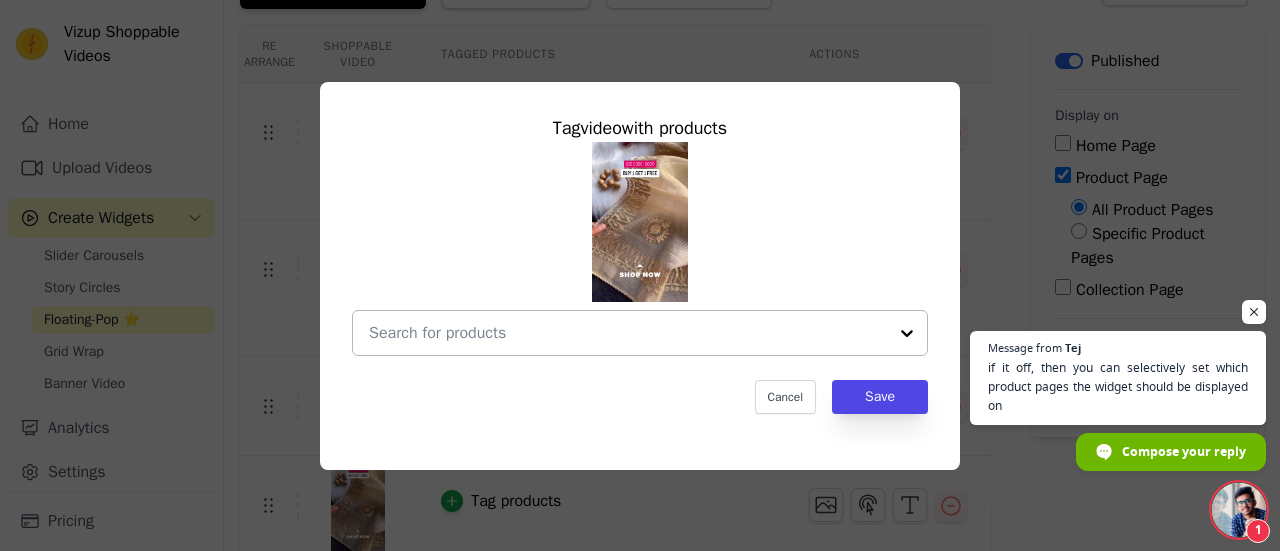 click at bounding box center [628, 333] 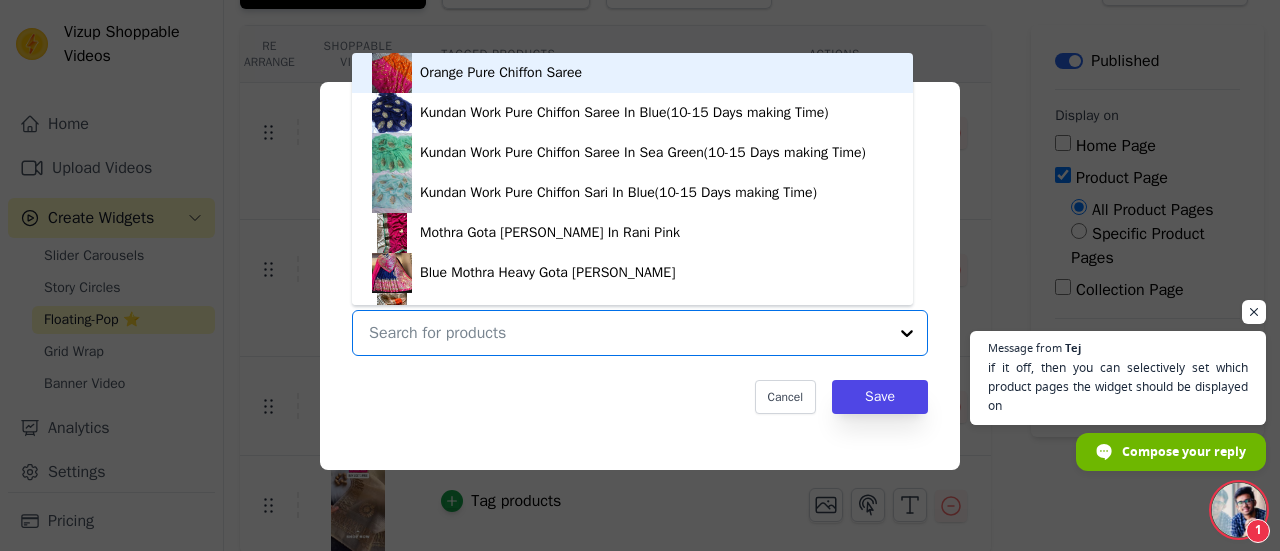type on "g" 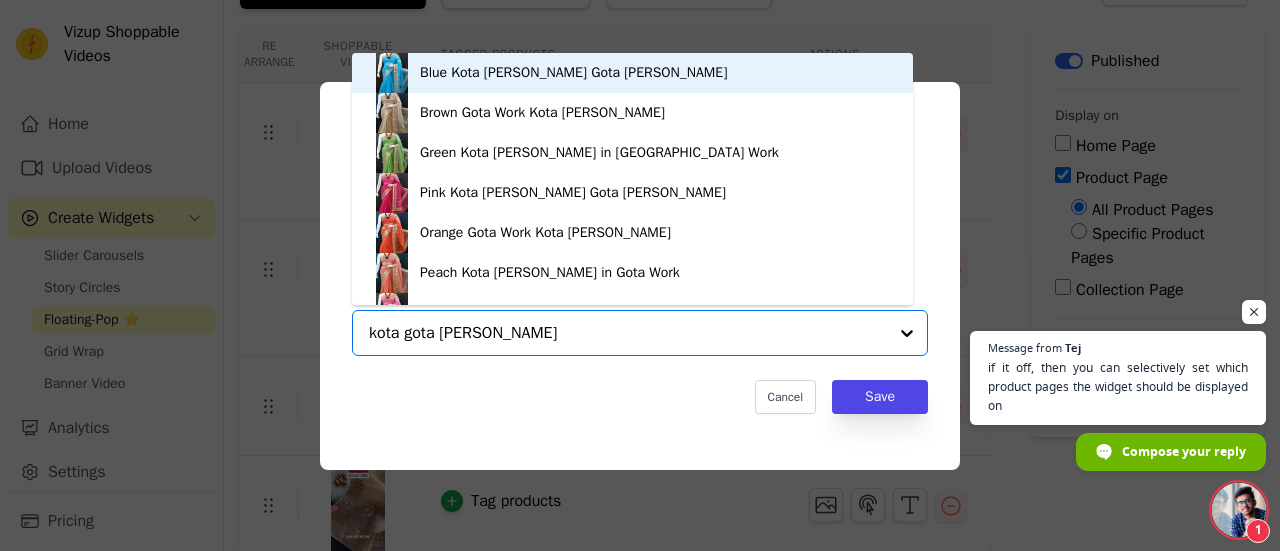 type on "kota gota [PERSON_NAME]" 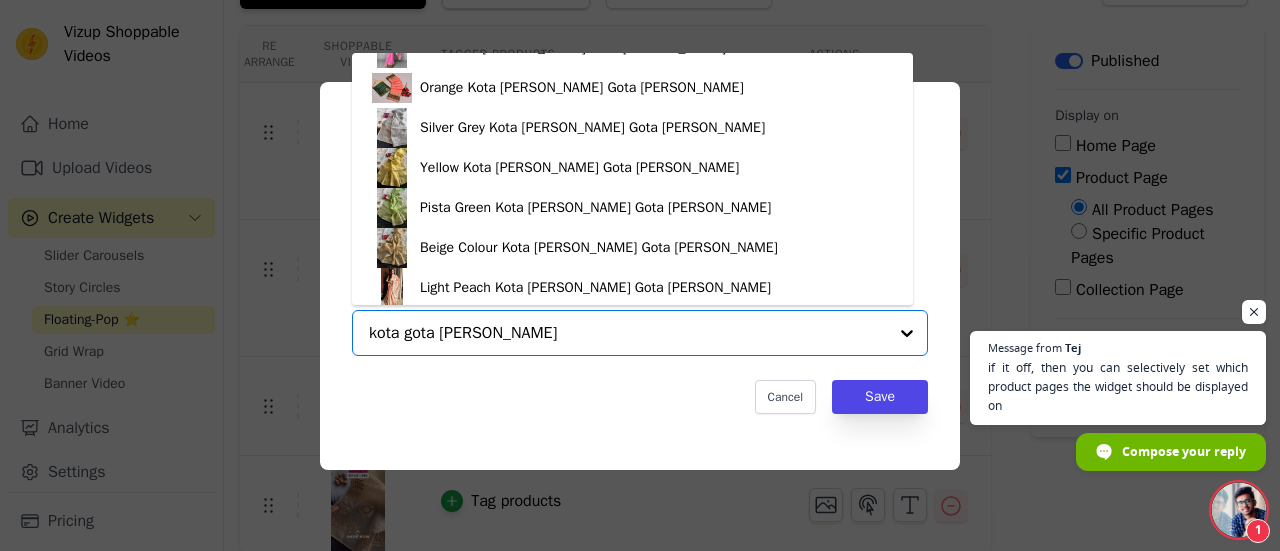 scroll, scrollTop: 1033, scrollLeft: 0, axis: vertical 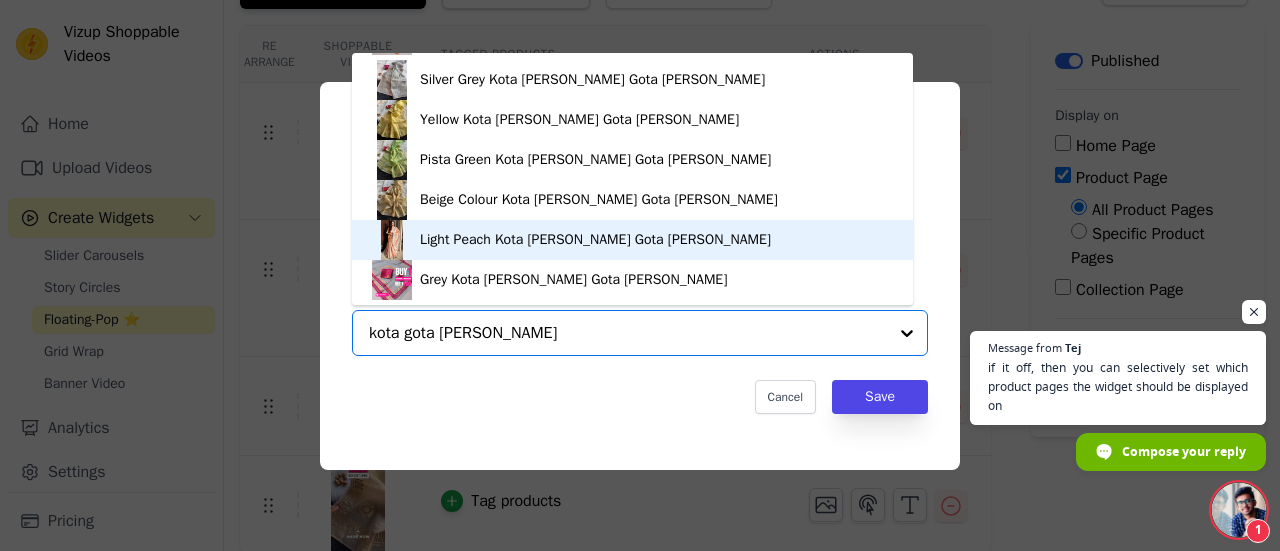 click on "Light Peach Kota [PERSON_NAME] Gota [PERSON_NAME]" at bounding box center (632, 240) 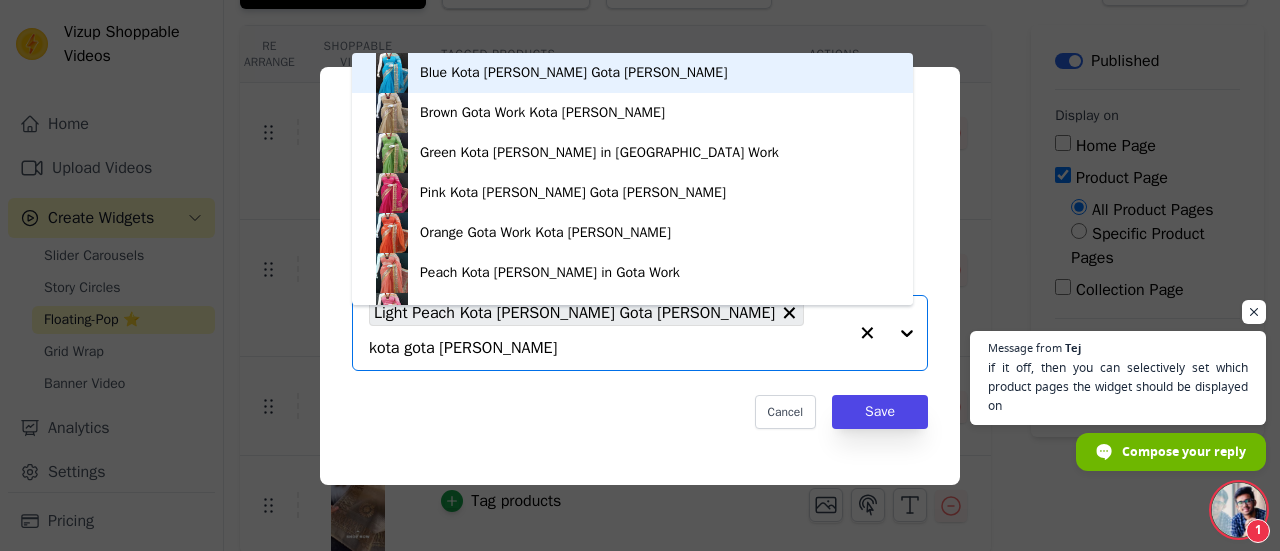 type on "kota gota [PERSON_NAME]" 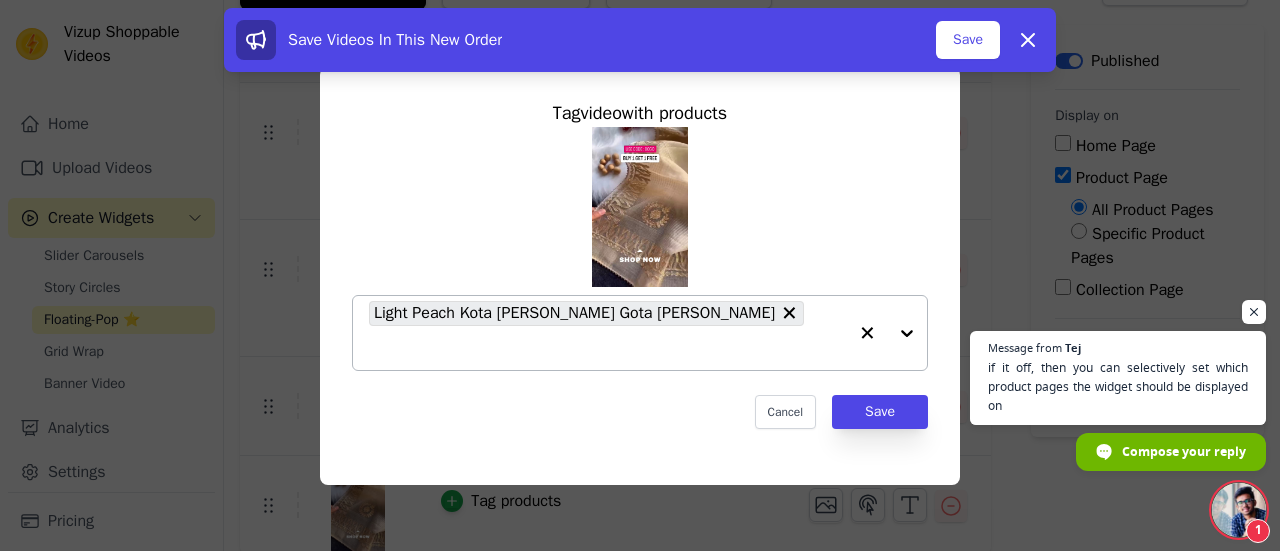 click 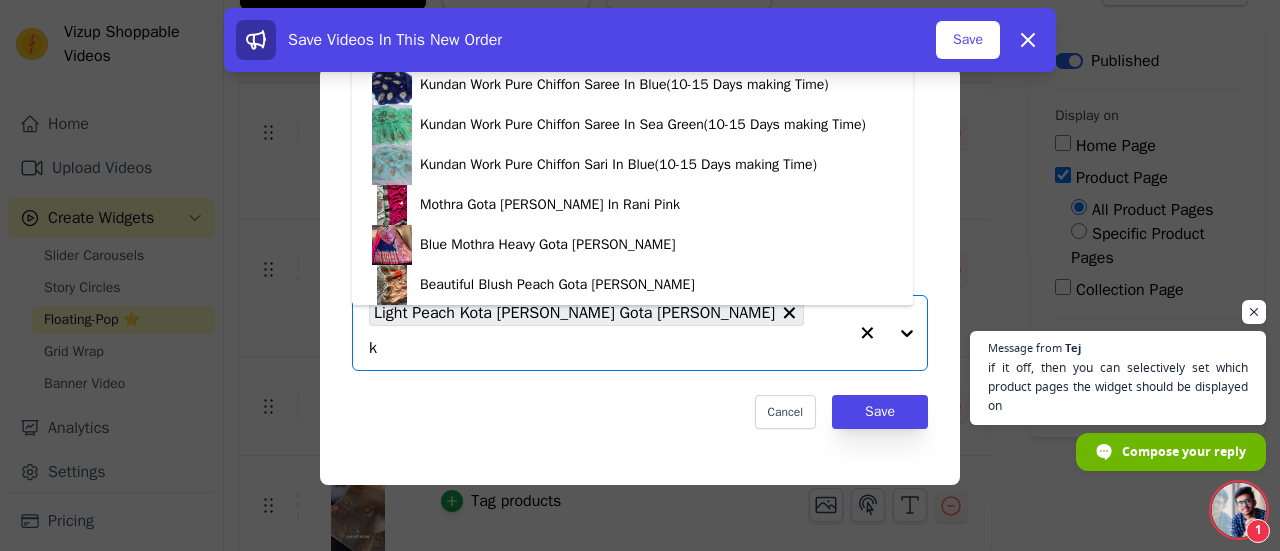 scroll, scrollTop: 0, scrollLeft: 0, axis: both 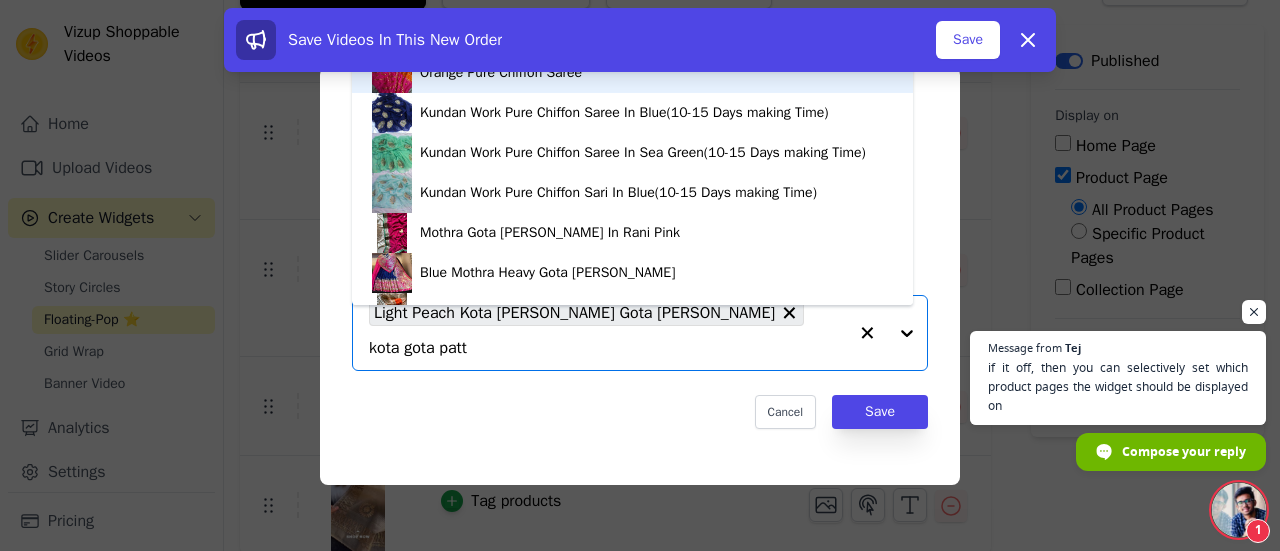 type on "kota gota [PERSON_NAME]" 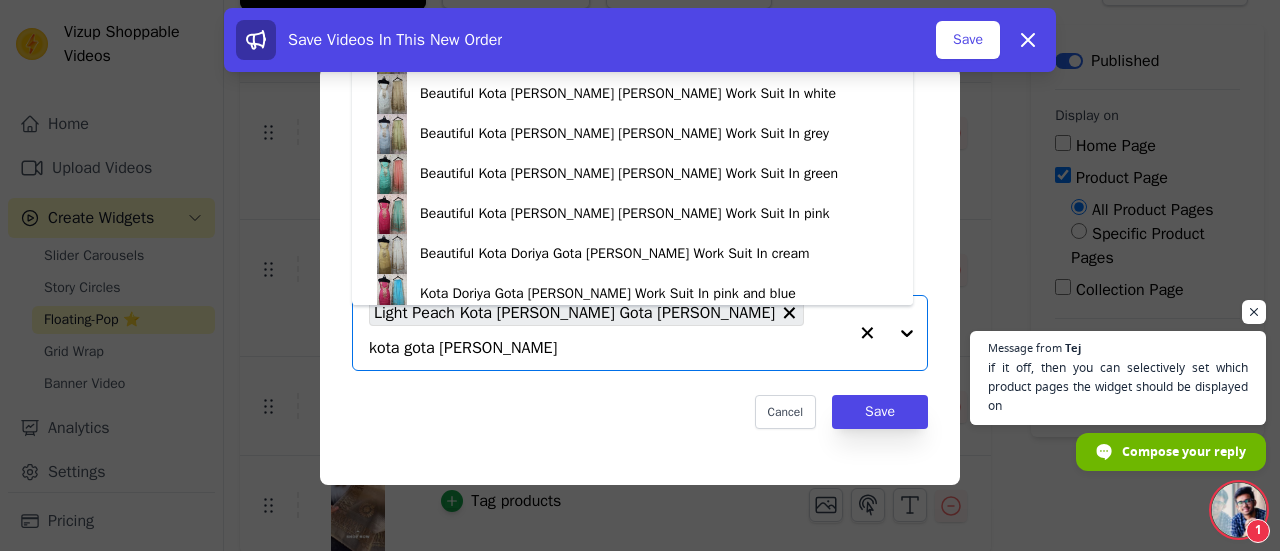 scroll, scrollTop: 1102, scrollLeft: 0, axis: vertical 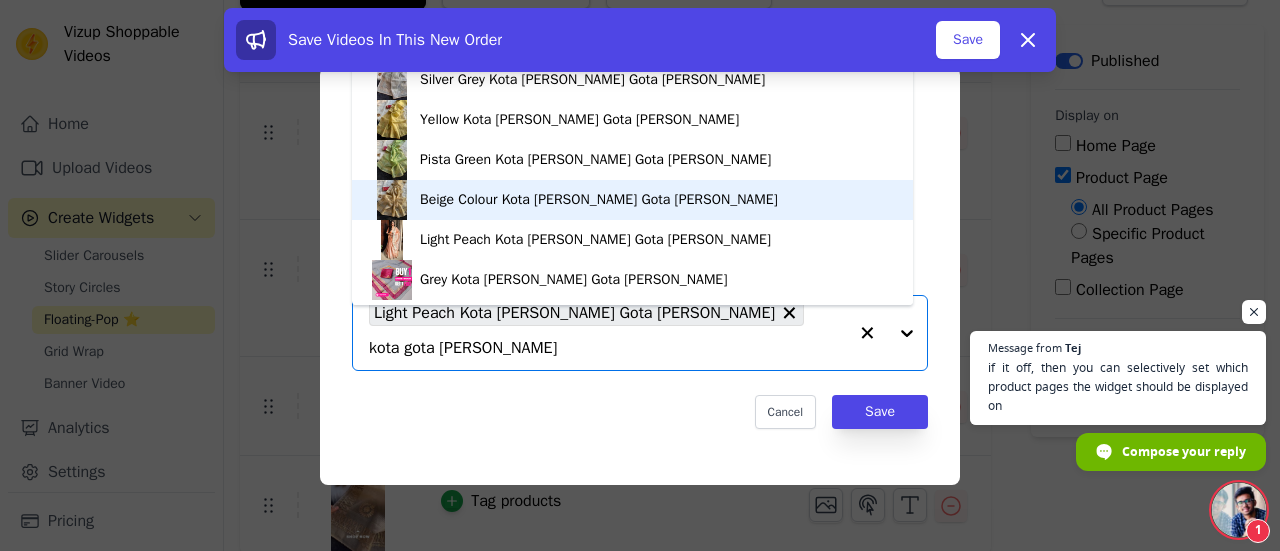 click on "Beige Colour Kota [PERSON_NAME] Gota [PERSON_NAME]" at bounding box center [632, 200] 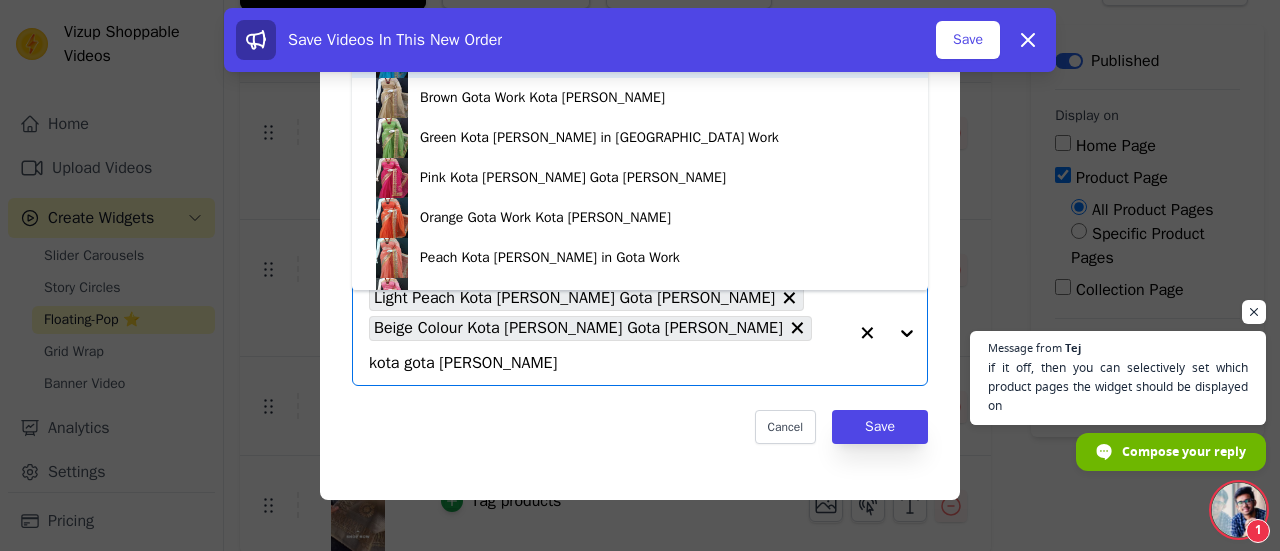 type on "kota gota [PERSON_NAME]" 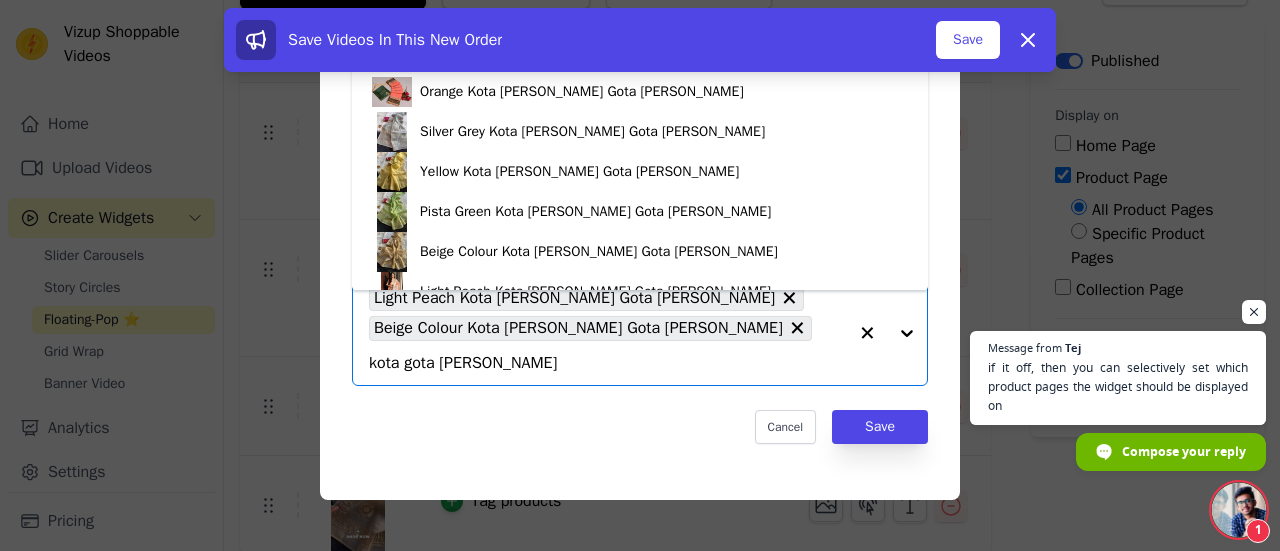 scroll, scrollTop: 990, scrollLeft: 0, axis: vertical 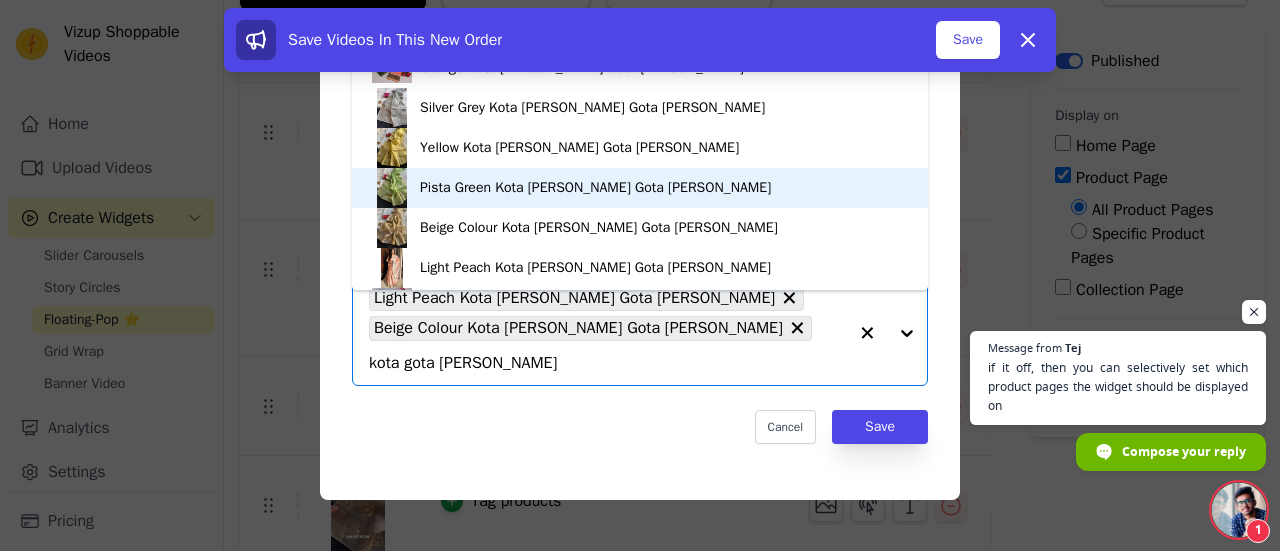 click on "Pista Green Kota [PERSON_NAME] Gota [PERSON_NAME]" at bounding box center (640, 188) 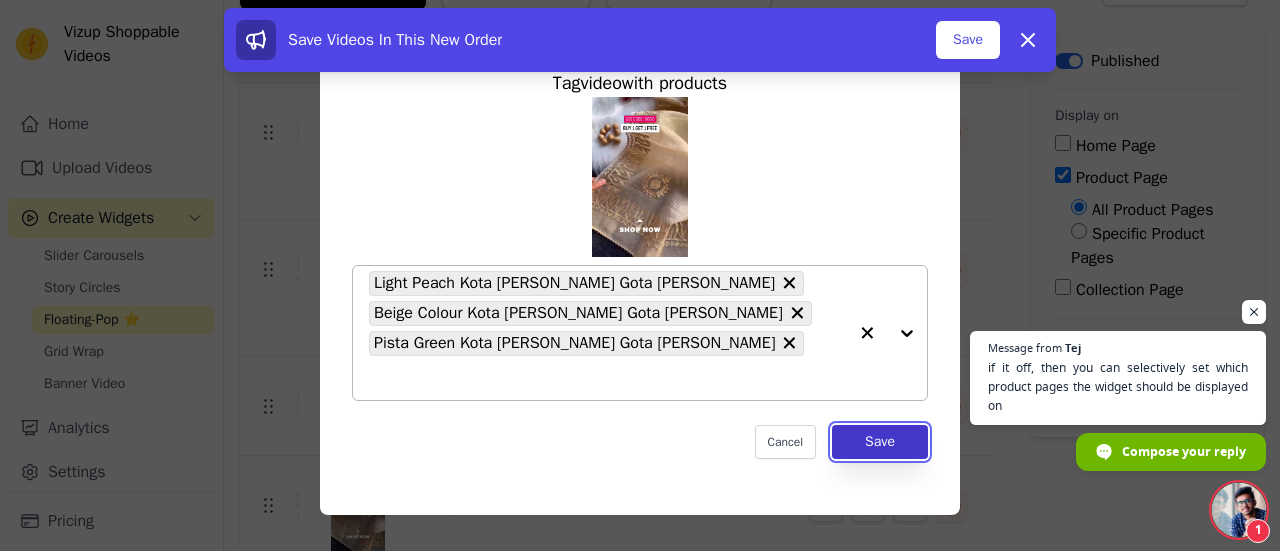 click on "Save" at bounding box center [880, 442] 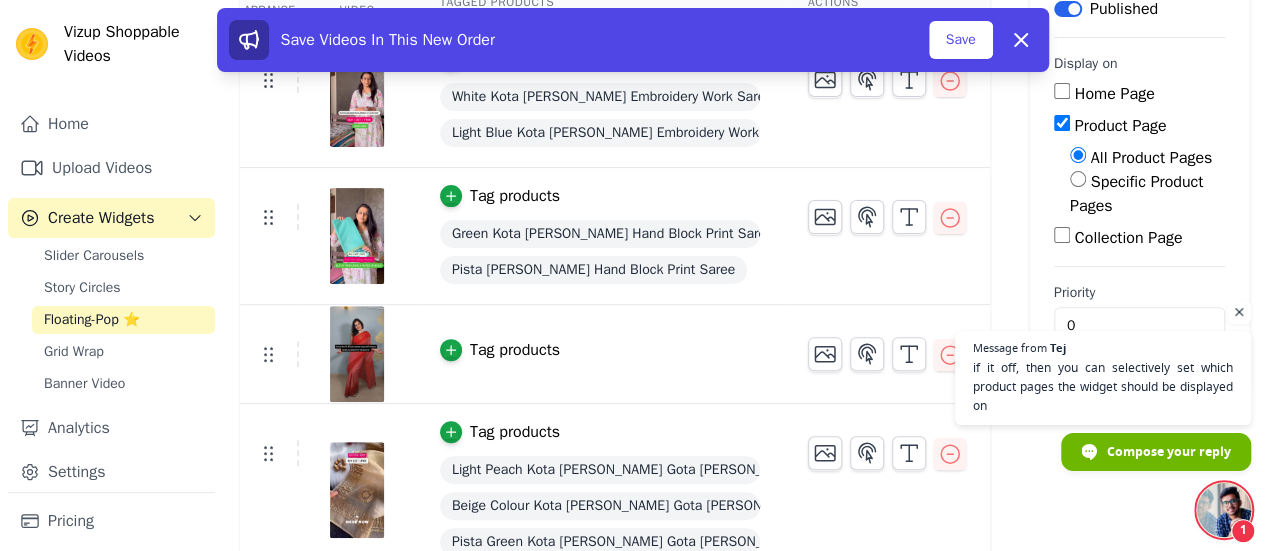 scroll, scrollTop: 232, scrollLeft: 0, axis: vertical 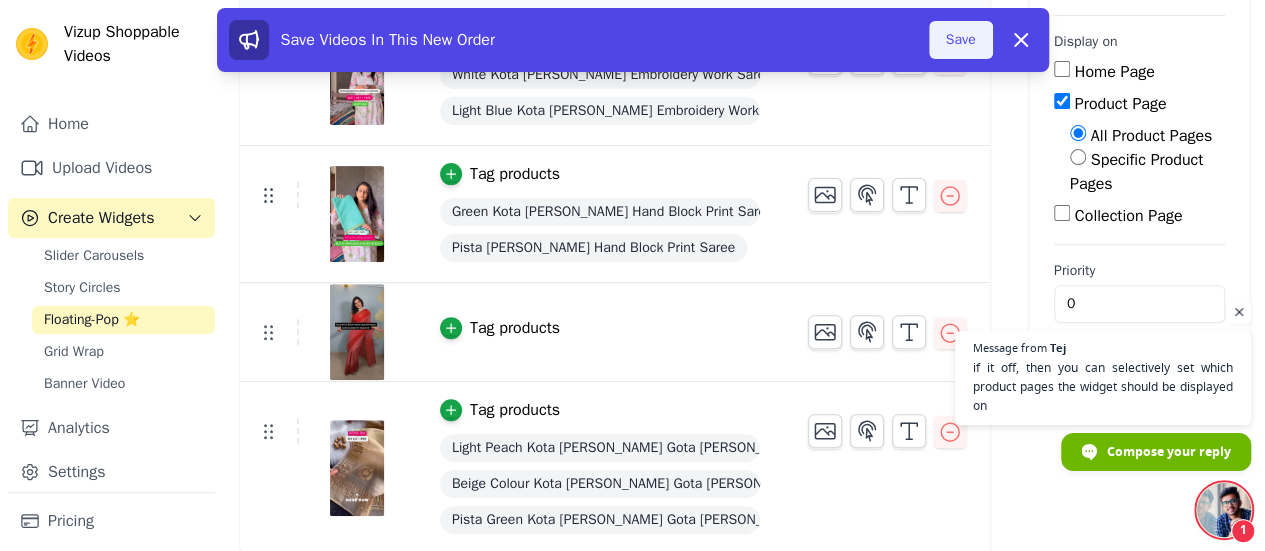 click on "Save" at bounding box center [961, 40] 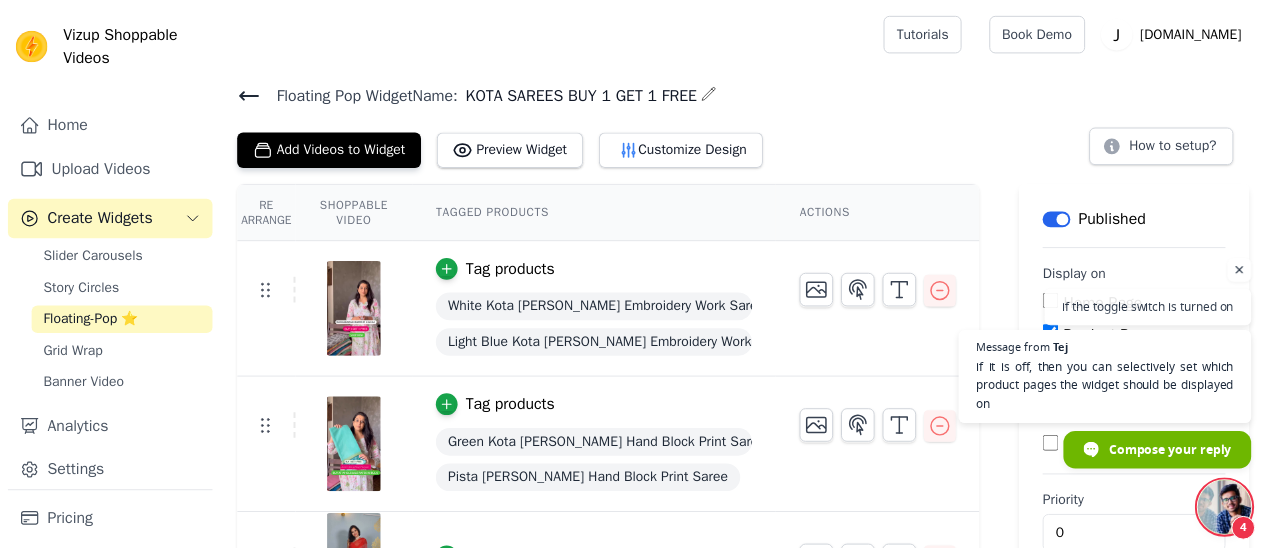 scroll, scrollTop: 232, scrollLeft: 0, axis: vertical 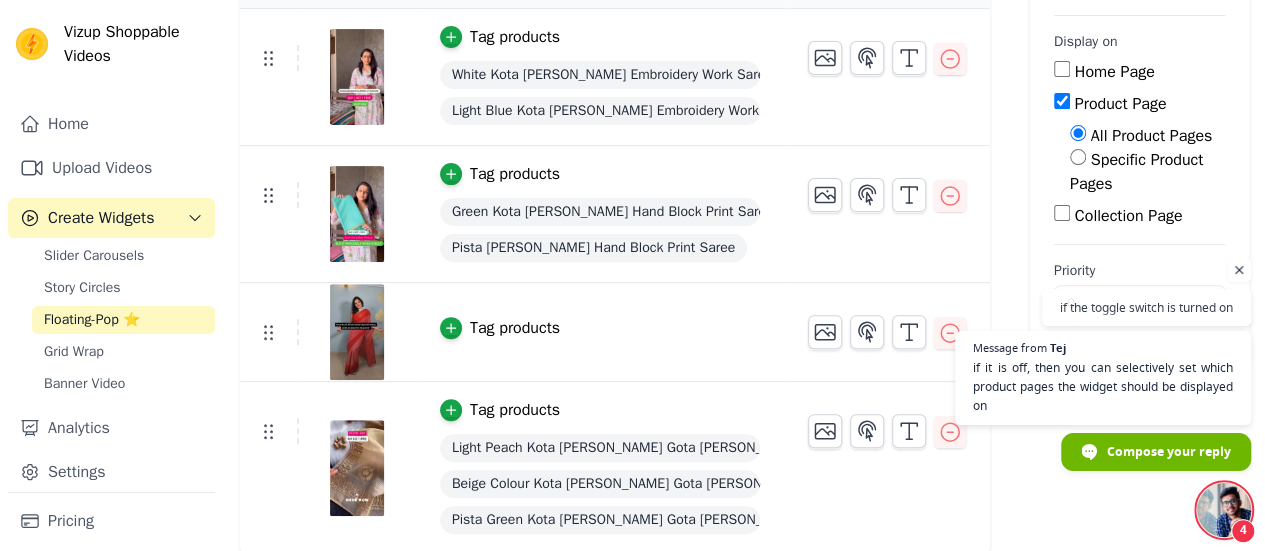 click on "Tag products" at bounding box center [515, 328] 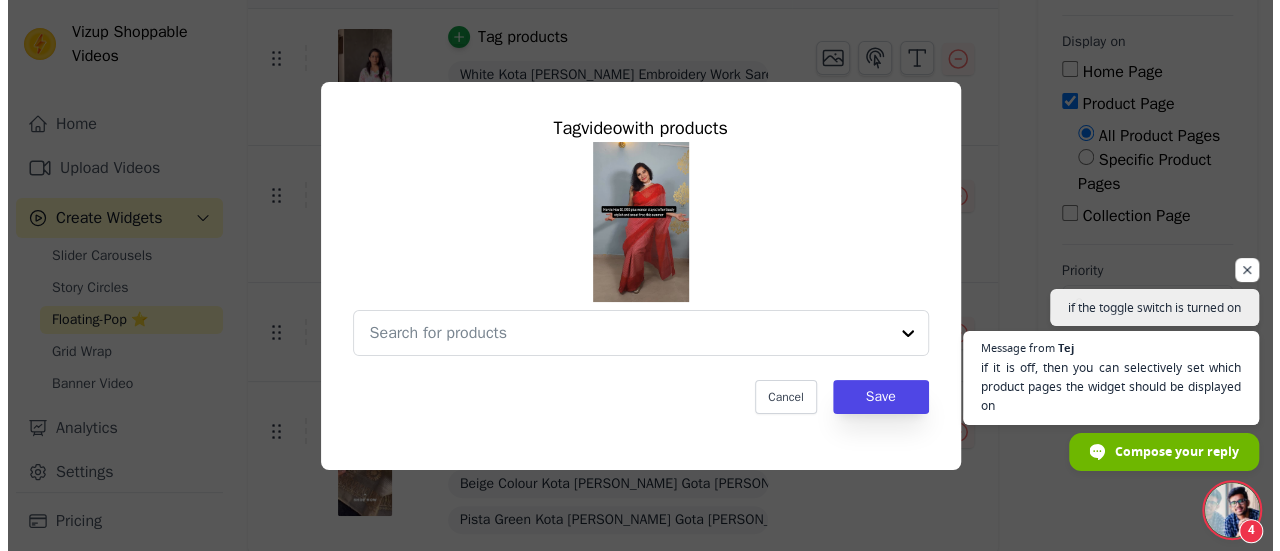 scroll, scrollTop: 0, scrollLeft: 0, axis: both 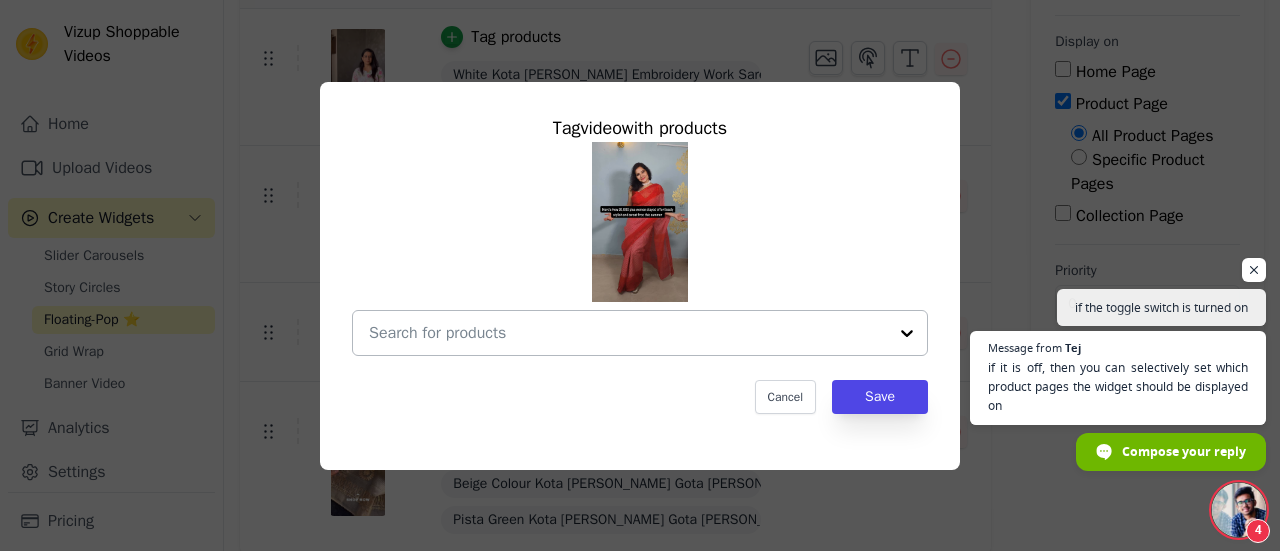 click at bounding box center (628, 333) 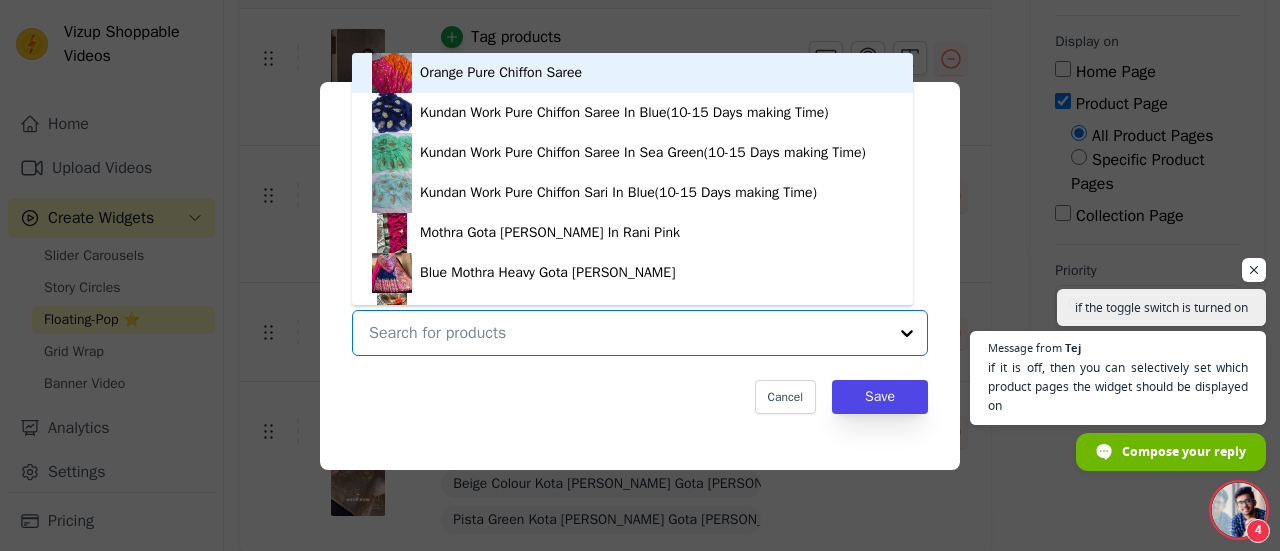 paste on "Red Kota Doria Leheriya Bandhej Saree" 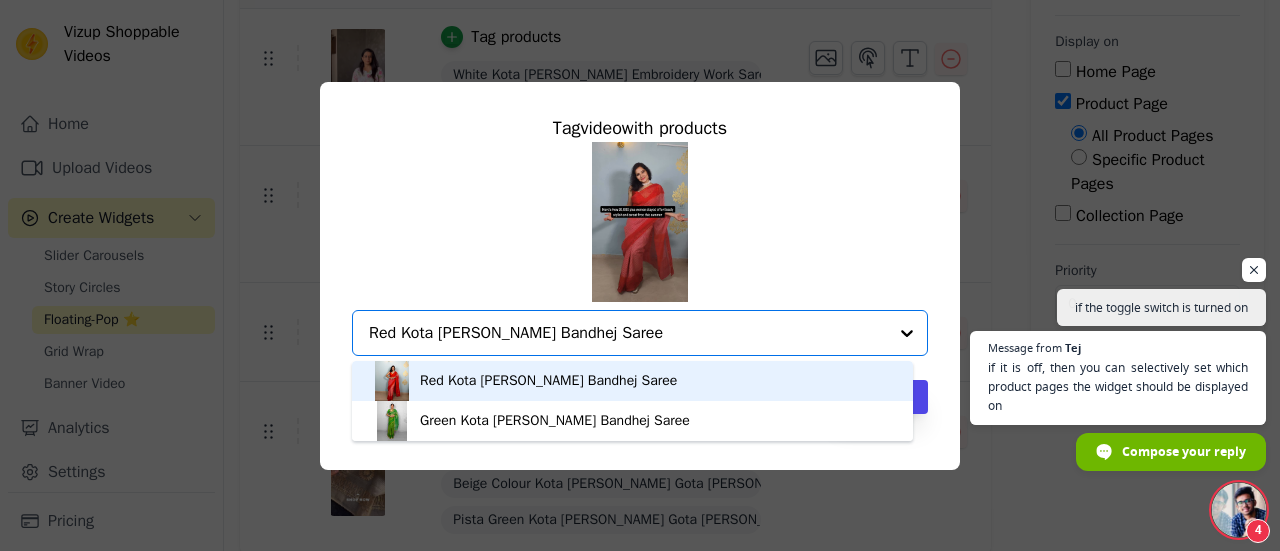 click on "Red Kota Doria Leheriya Bandhej Saree" at bounding box center [548, 381] 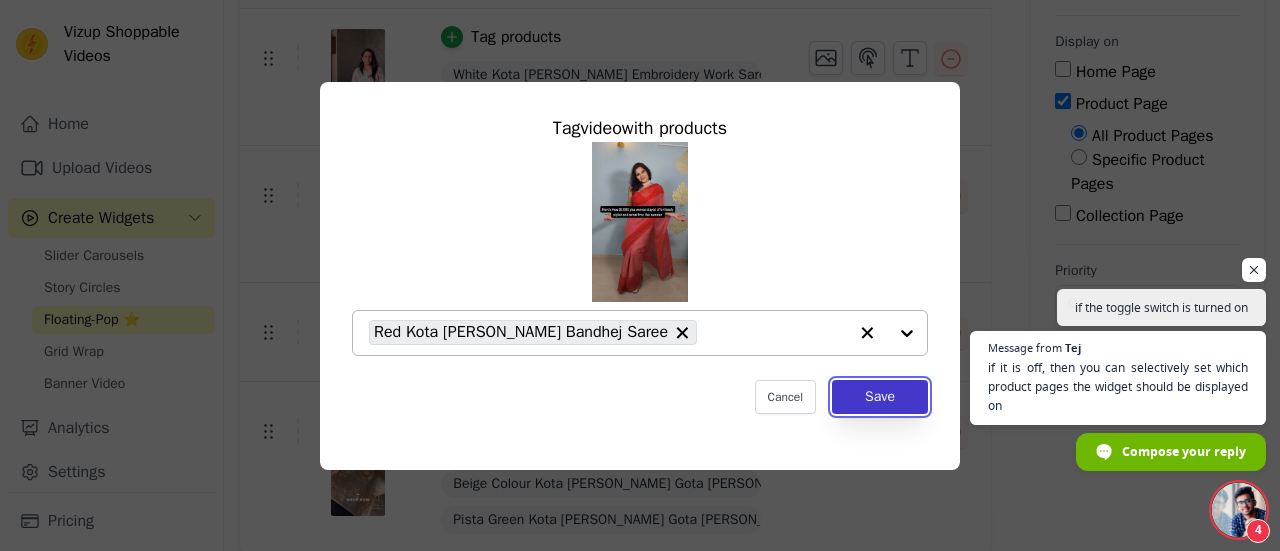 click on "Save" at bounding box center [880, 397] 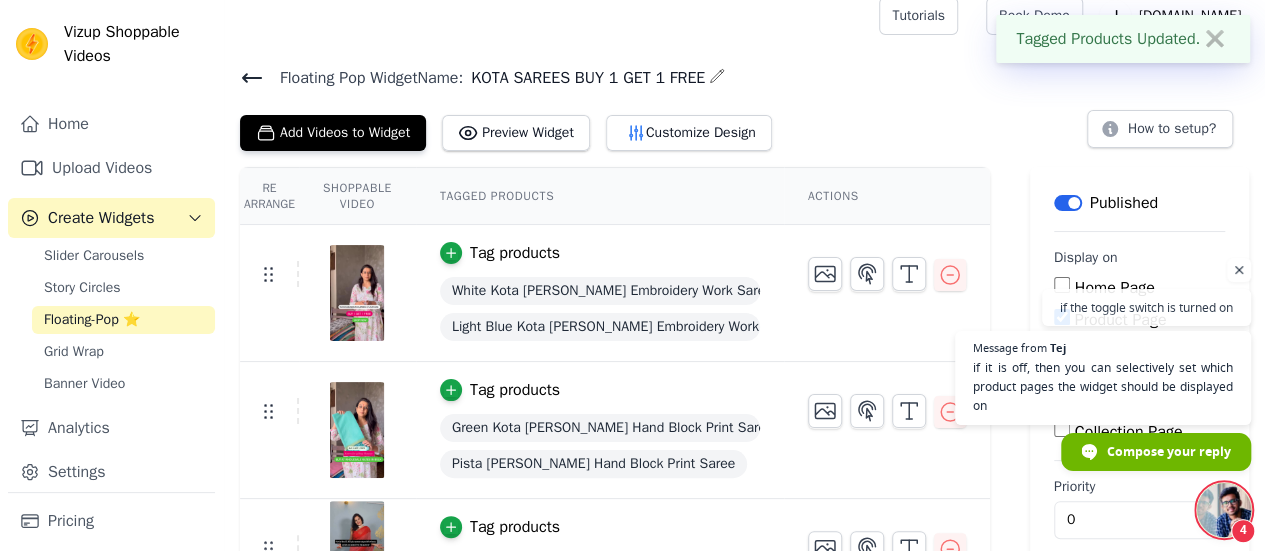 scroll, scrollTop: 232, scrollLeft: 0, axis: vertical 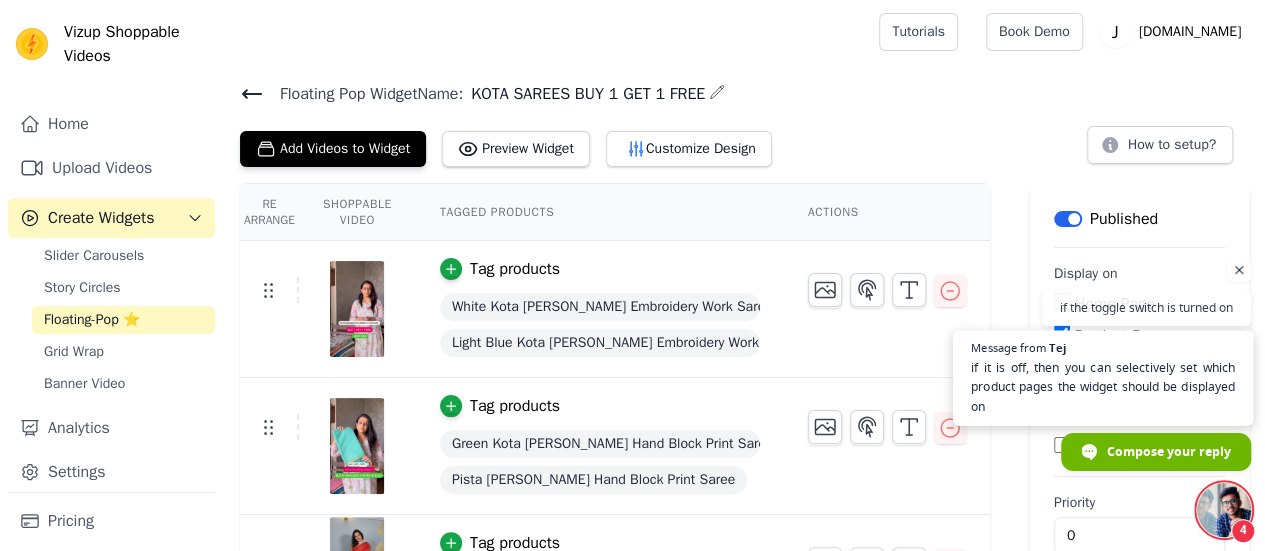 click on "Message from" at bounding box center [1008, 346] 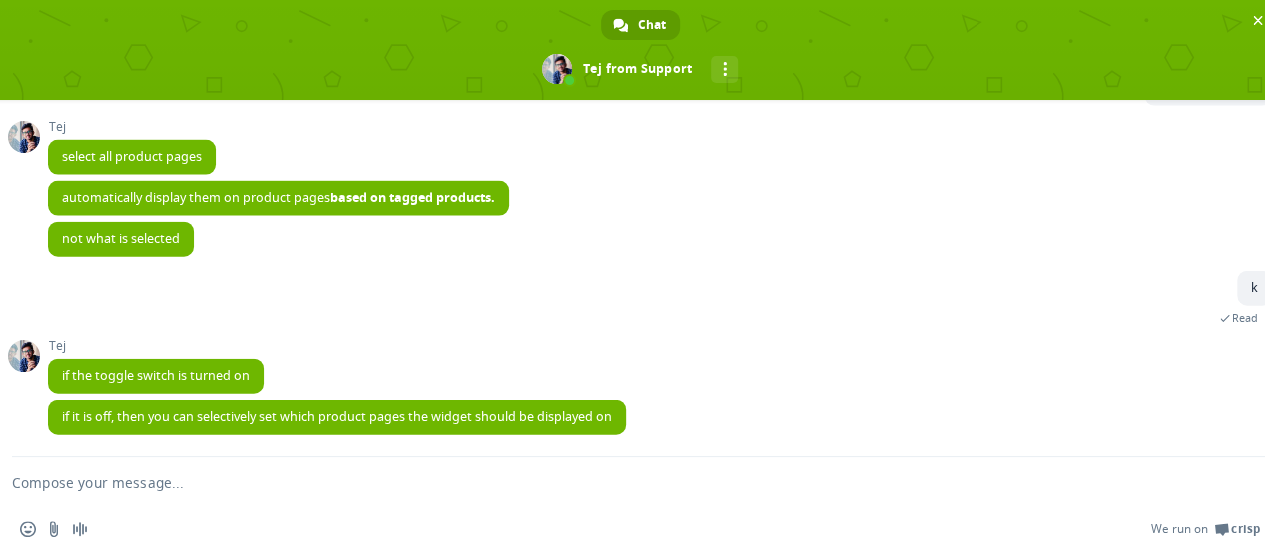 scroll, scrollTop: 6132, scrollLeft: 0, axis: vertical 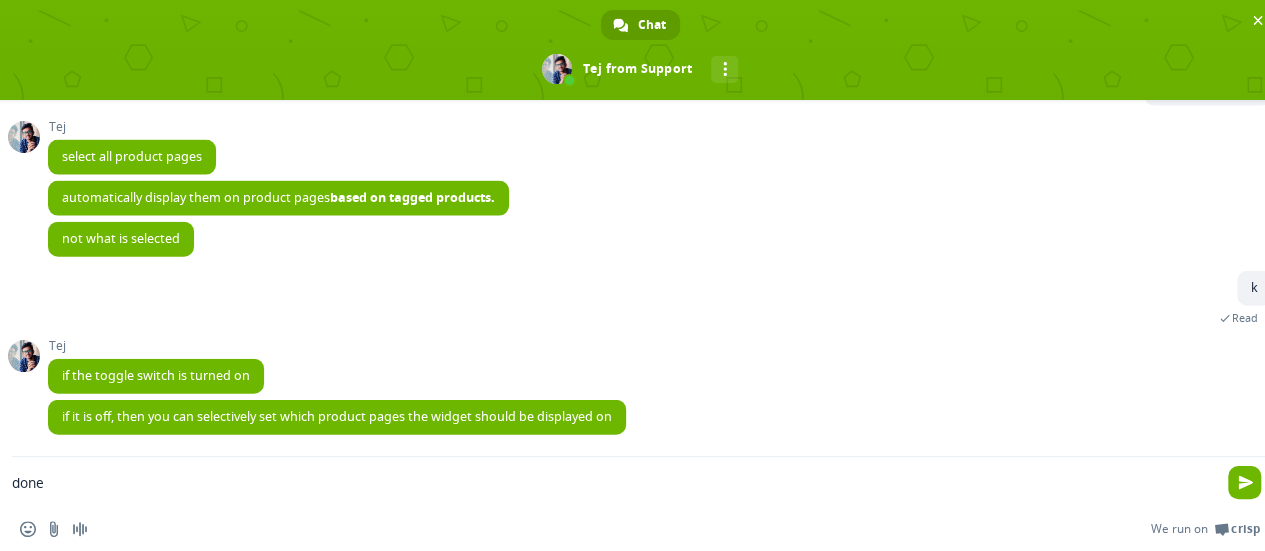 type on "done" 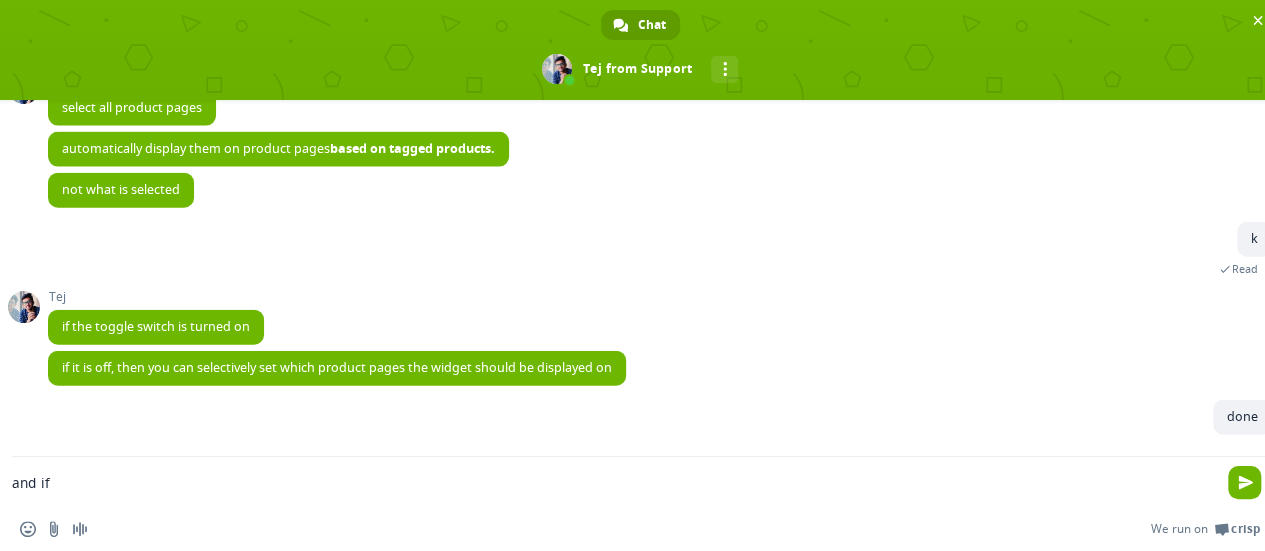 scroll, scrollTop: 6181, scrollLeft: 0, axis: vertical 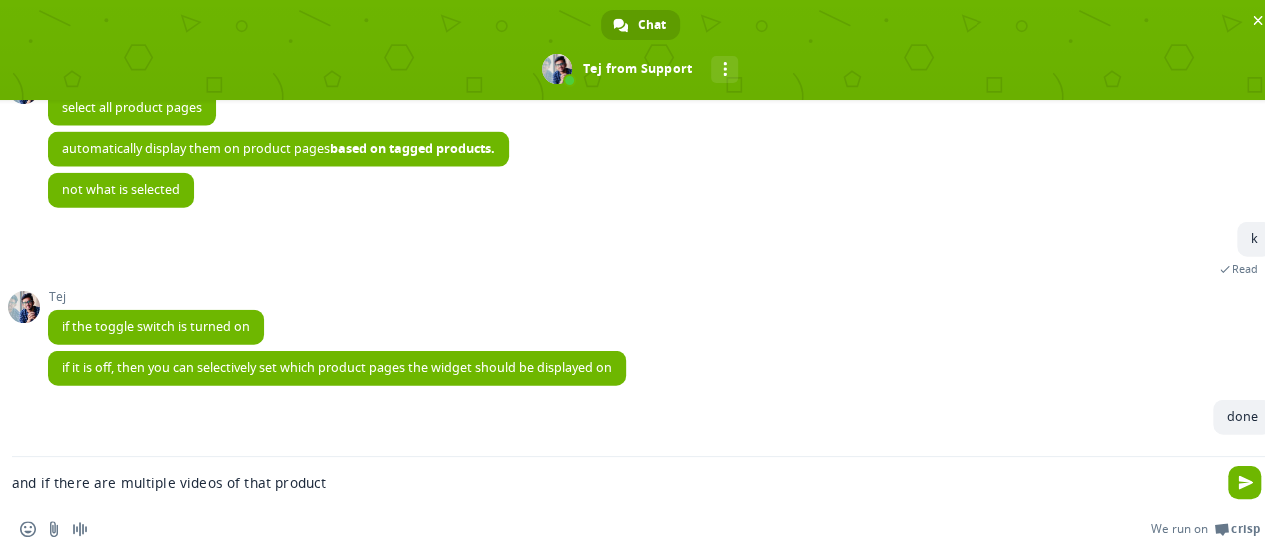 type on "and if there are multiple videos of that product" 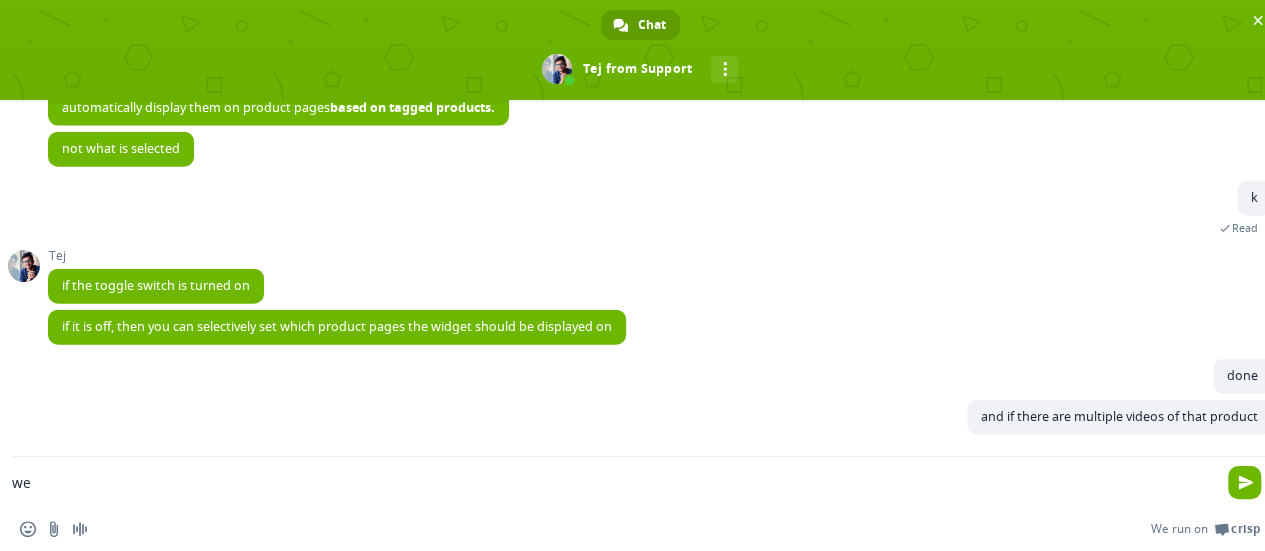 scroll, scrollTop: 6223, scrollLeft: 0, axis: vertical 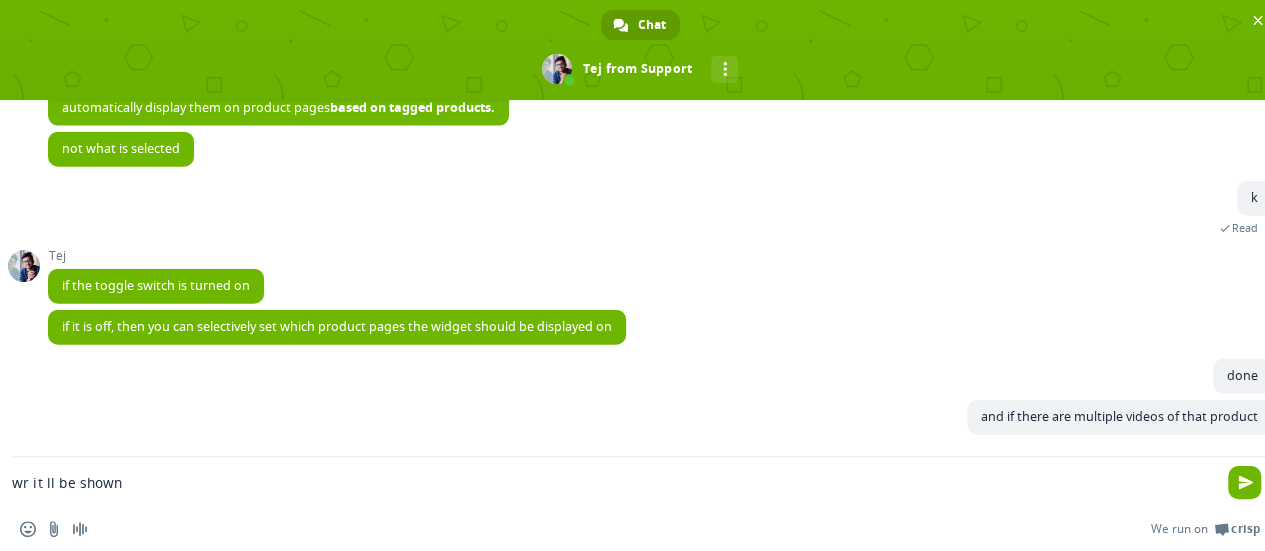 type on "wr it ll be shown" 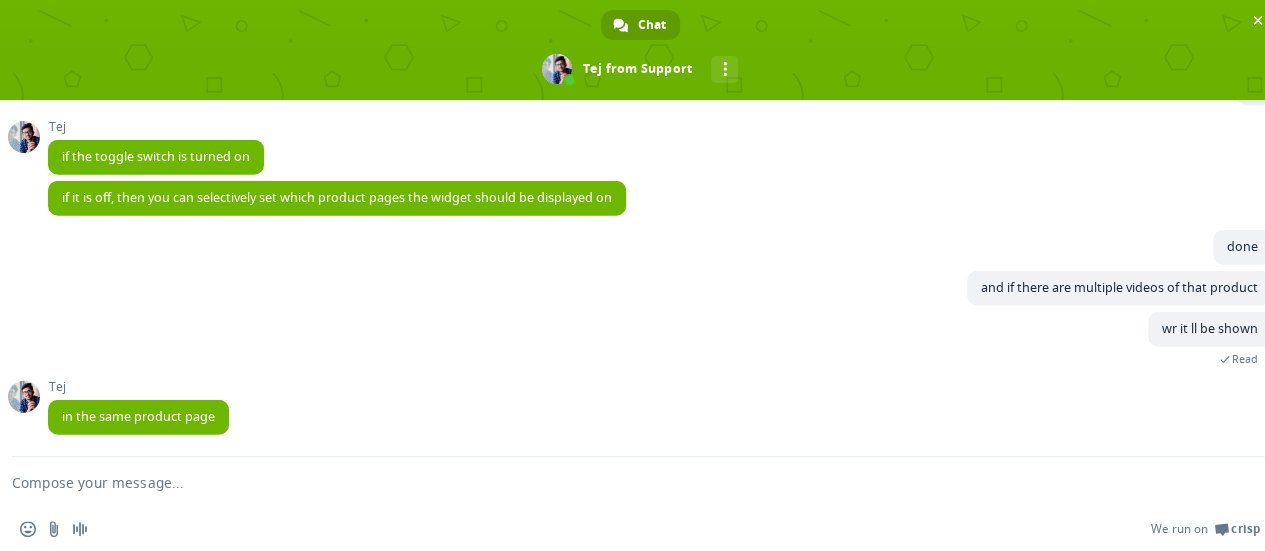 scroll, scrollTop: 6334, scrollLeft: 0, axis: vertical 